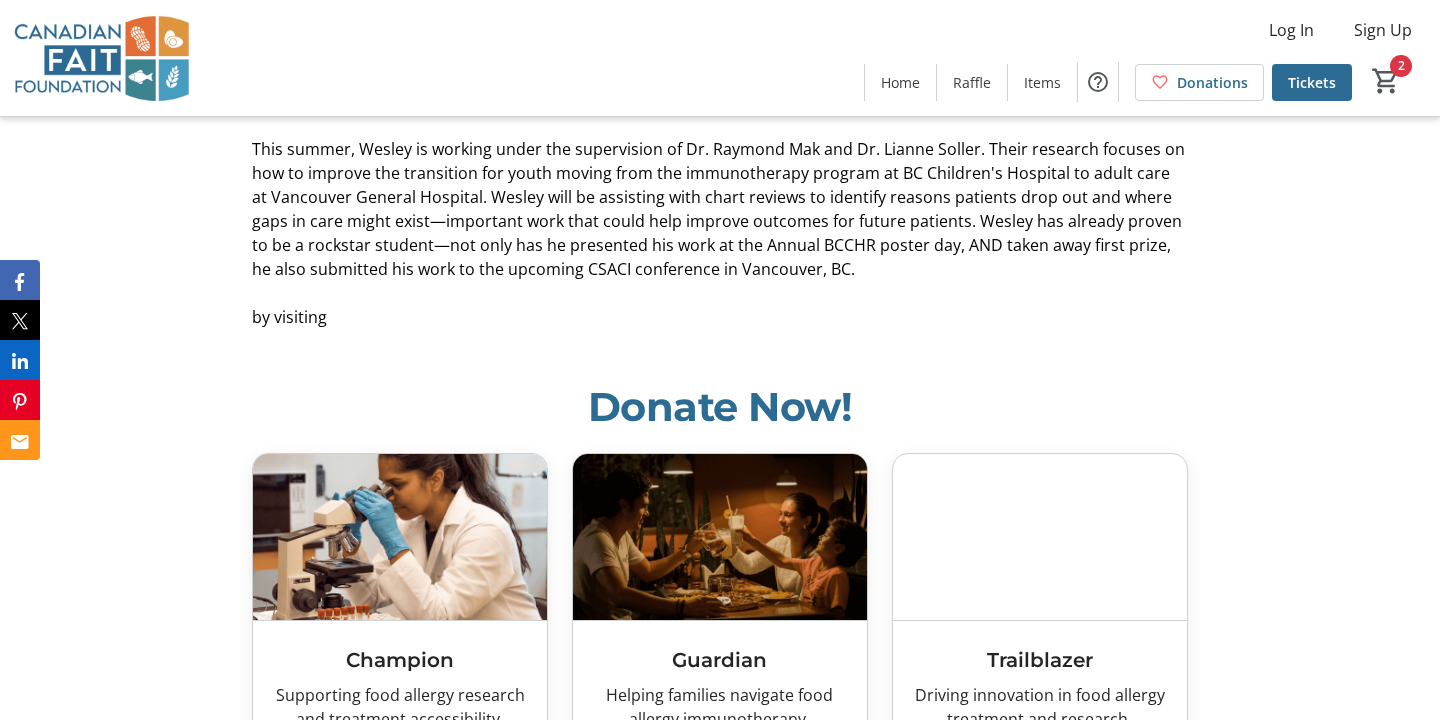scroll, scrollTop: 3437, scrollLeft: 0, axis: vertical 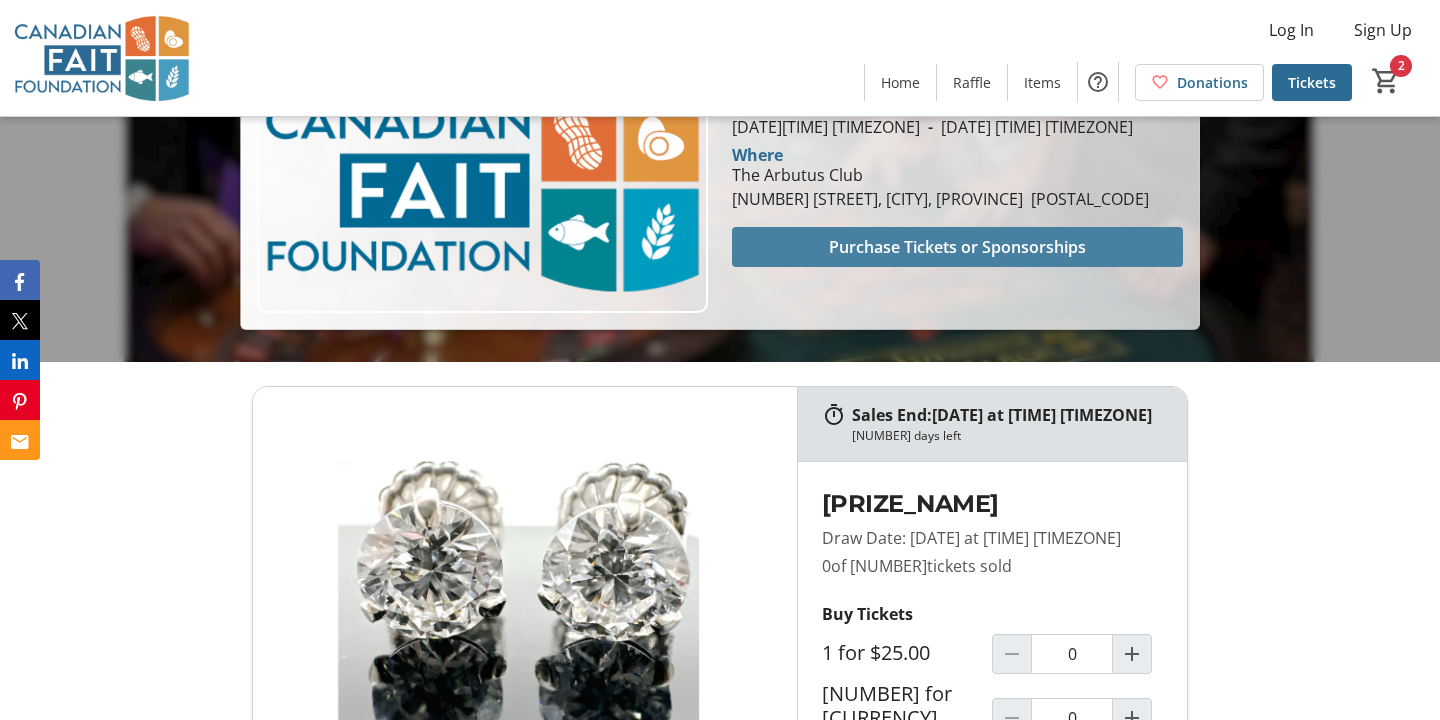 click on "Purchase Tickets or Sponsorships" at bounding box center (957, 247) 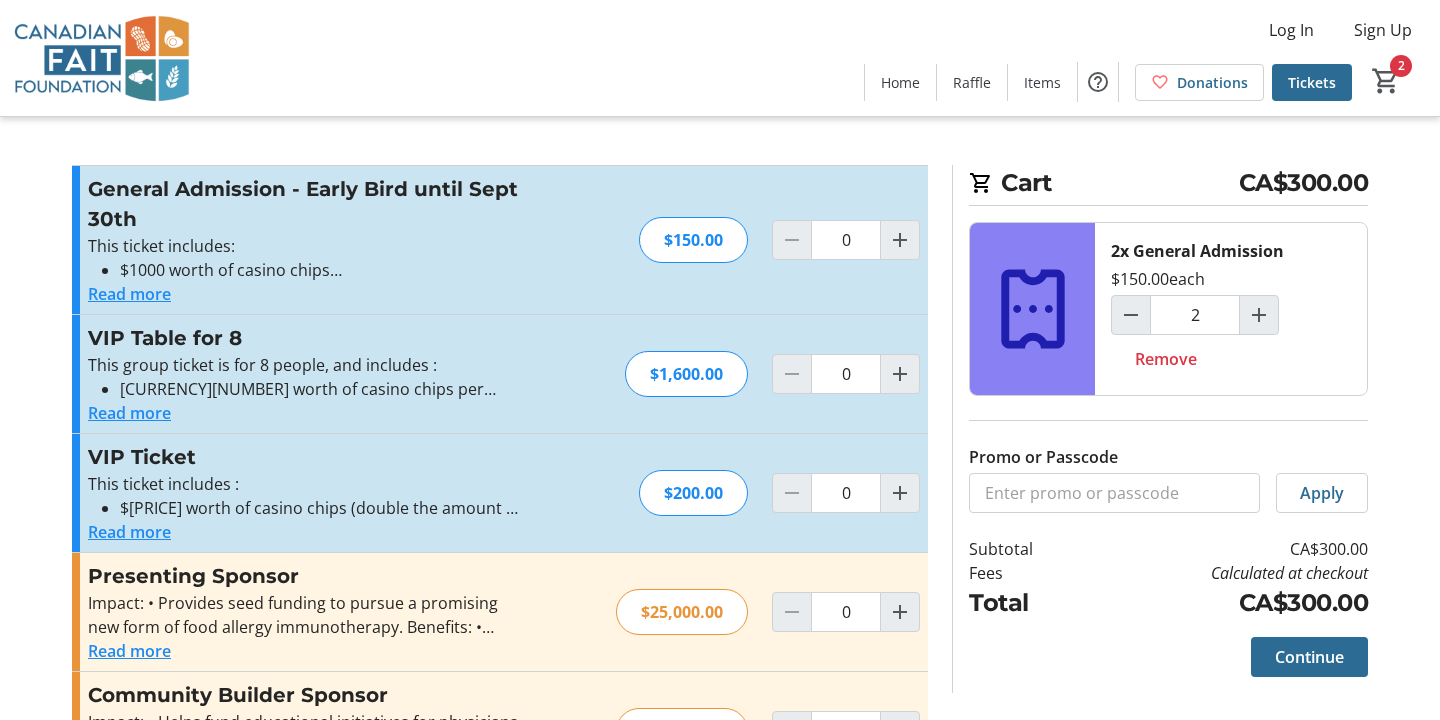 type on "2" 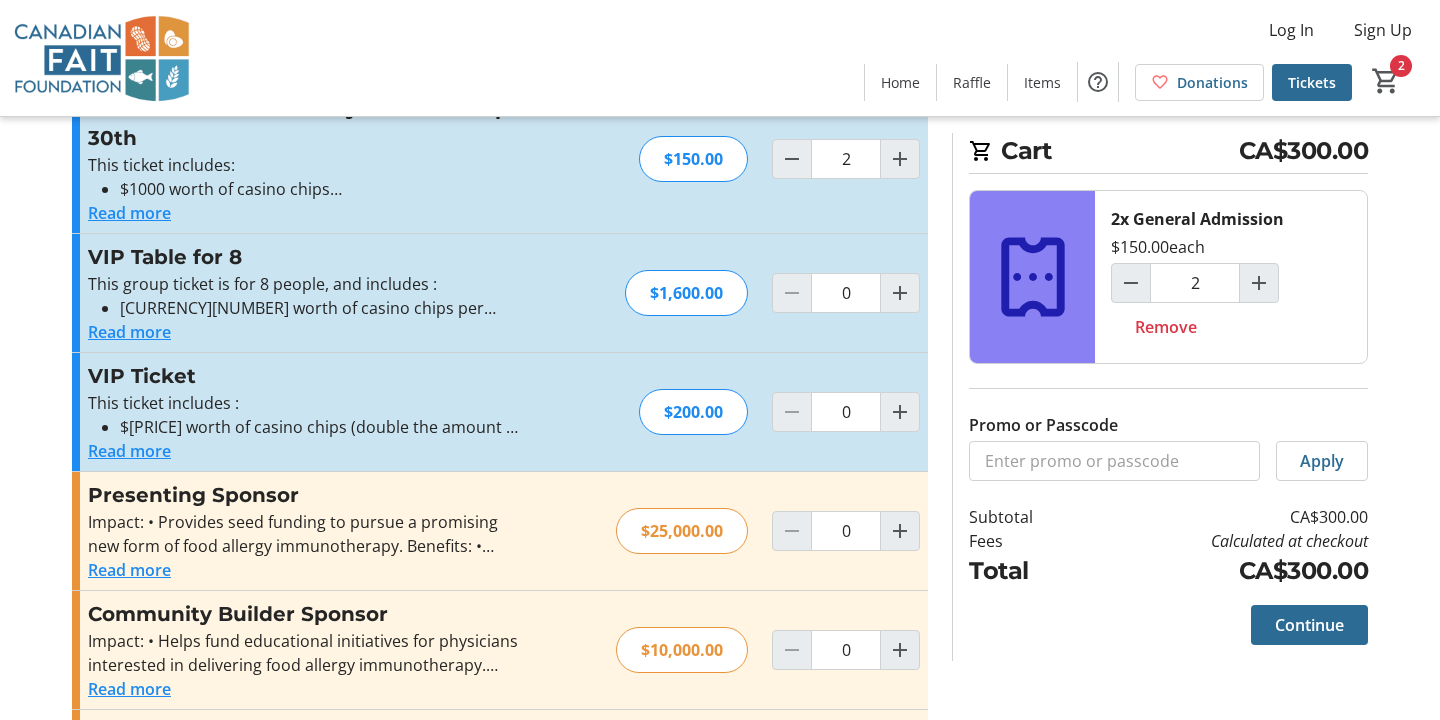scroll, scrollTop: 0, scrollLeft: 0, axis: both 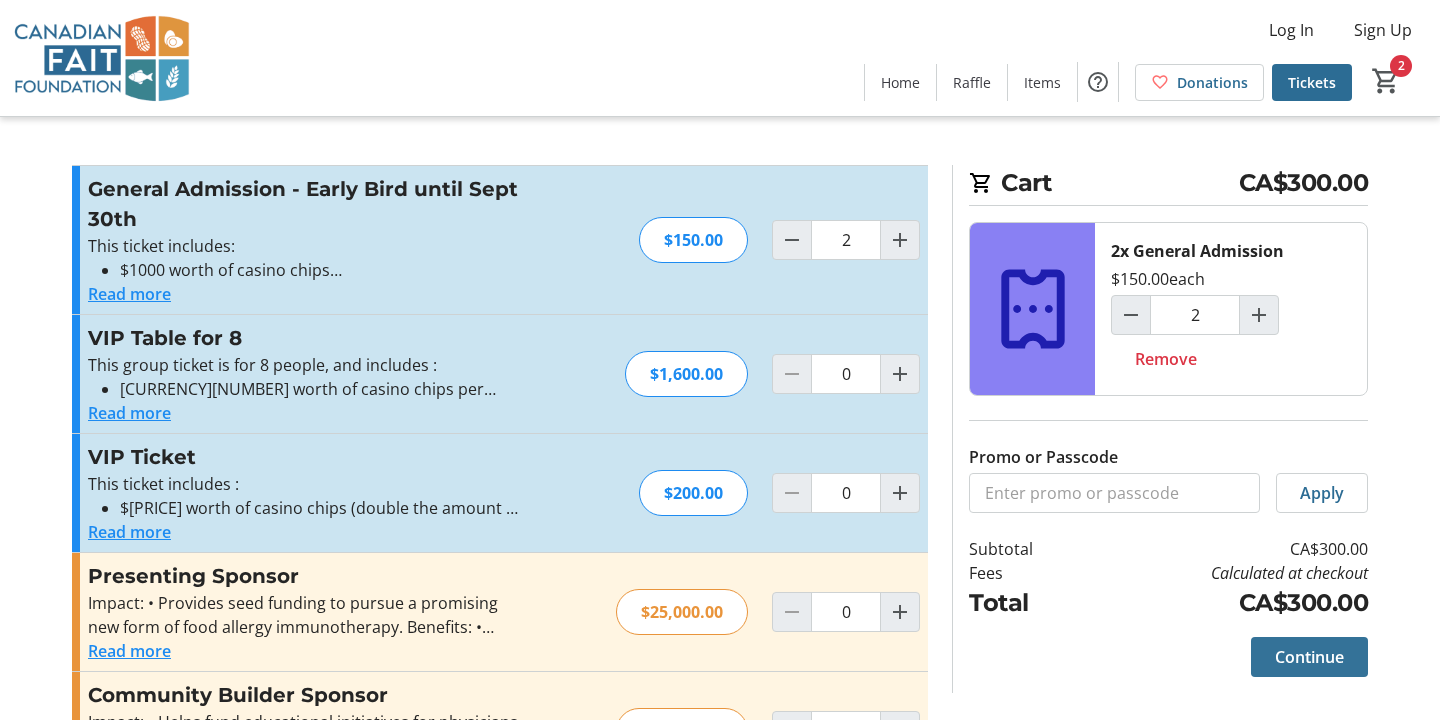 click on "Continue" 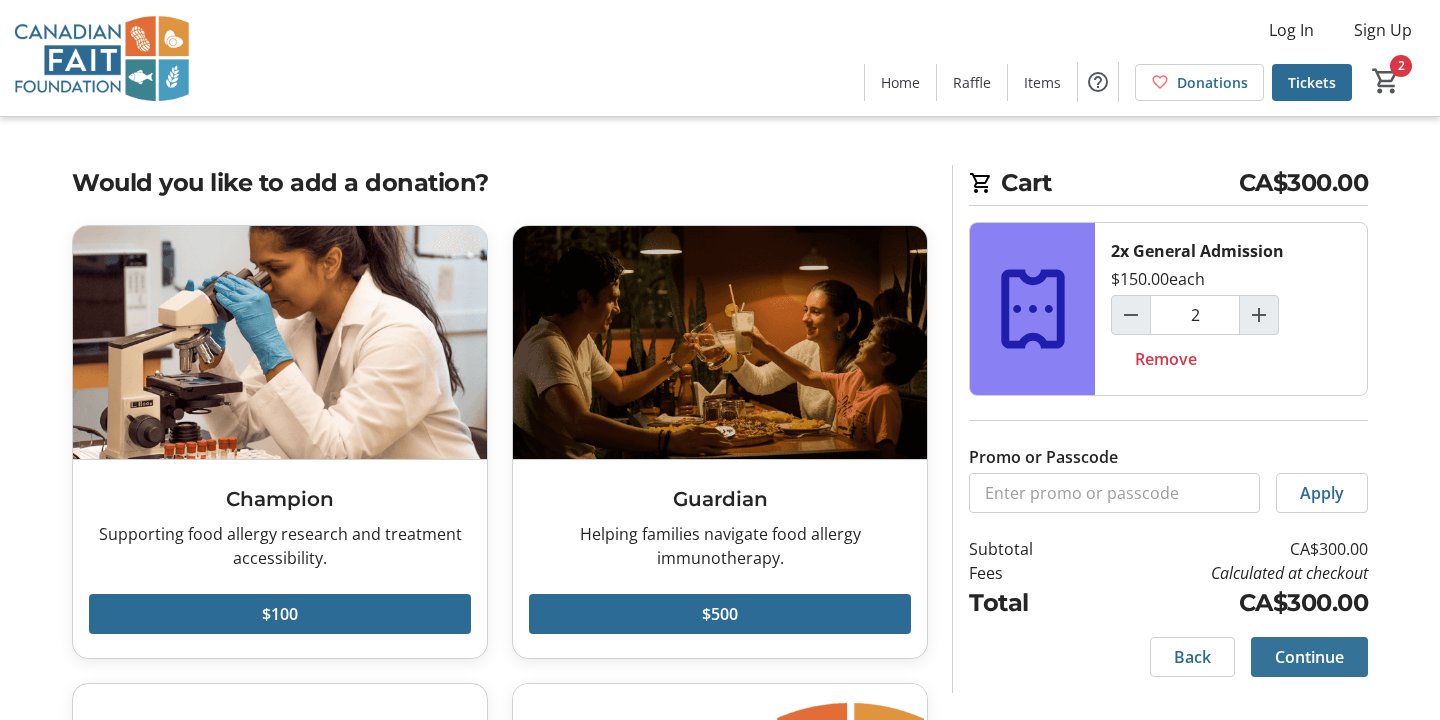 click on "Continue" 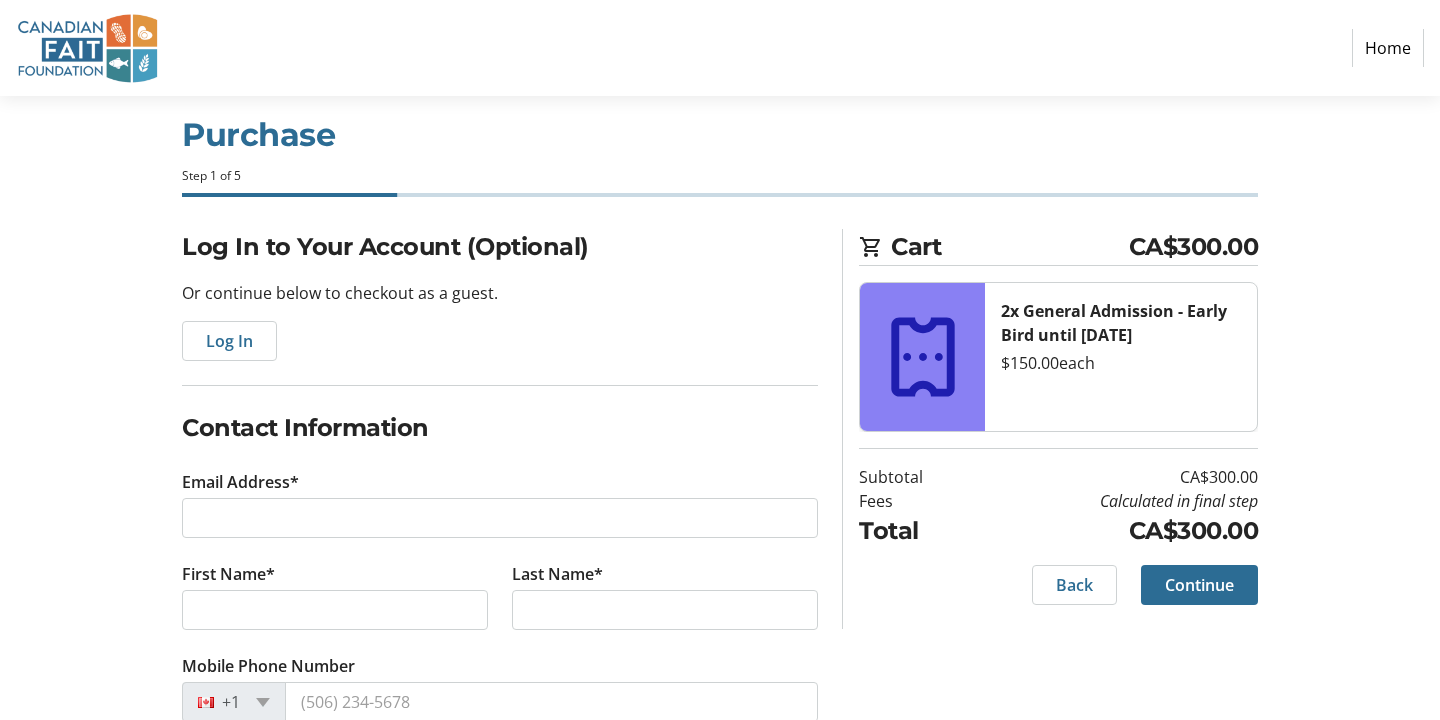 scroll, scrollTop: 44, scrollLeft: 0, axis: vertical 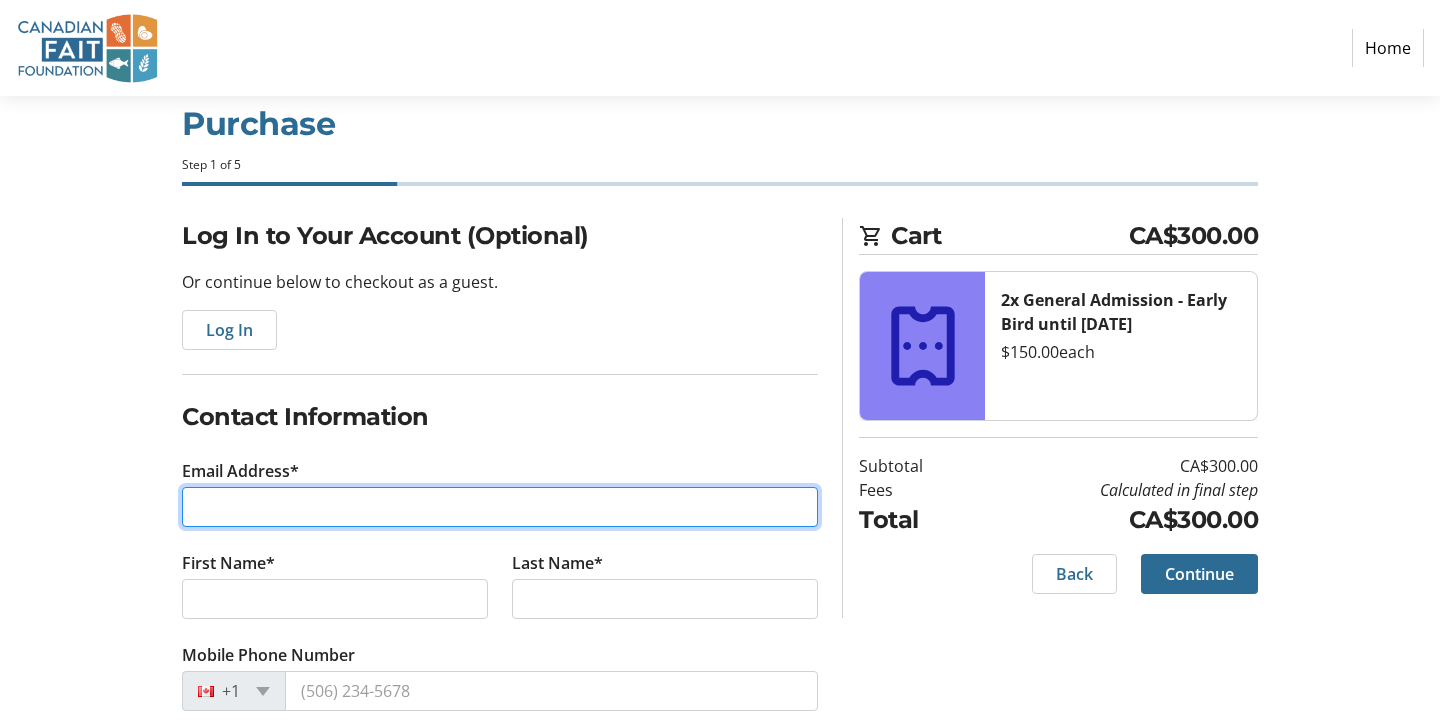 click on "Email Address*" at bounding box center (500, 507) 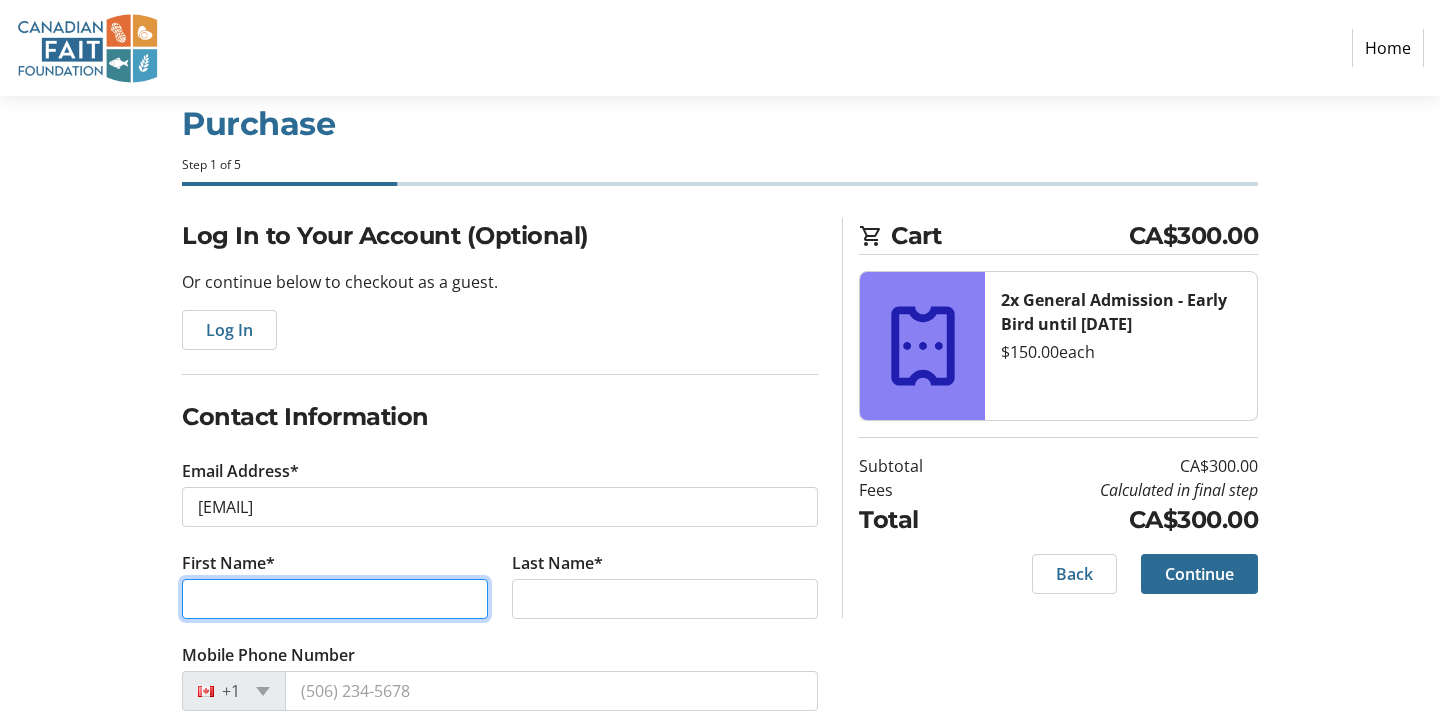 type on "Lianne" 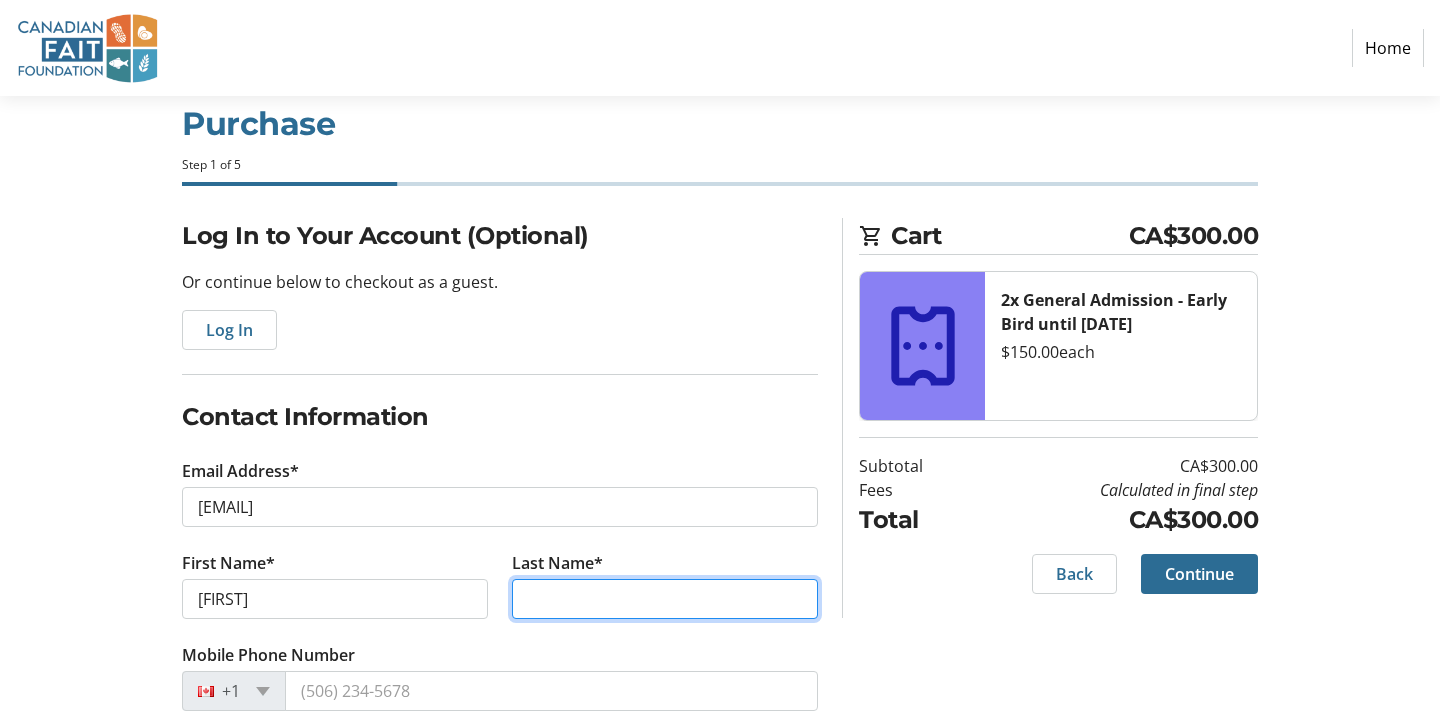 type on "Soller" 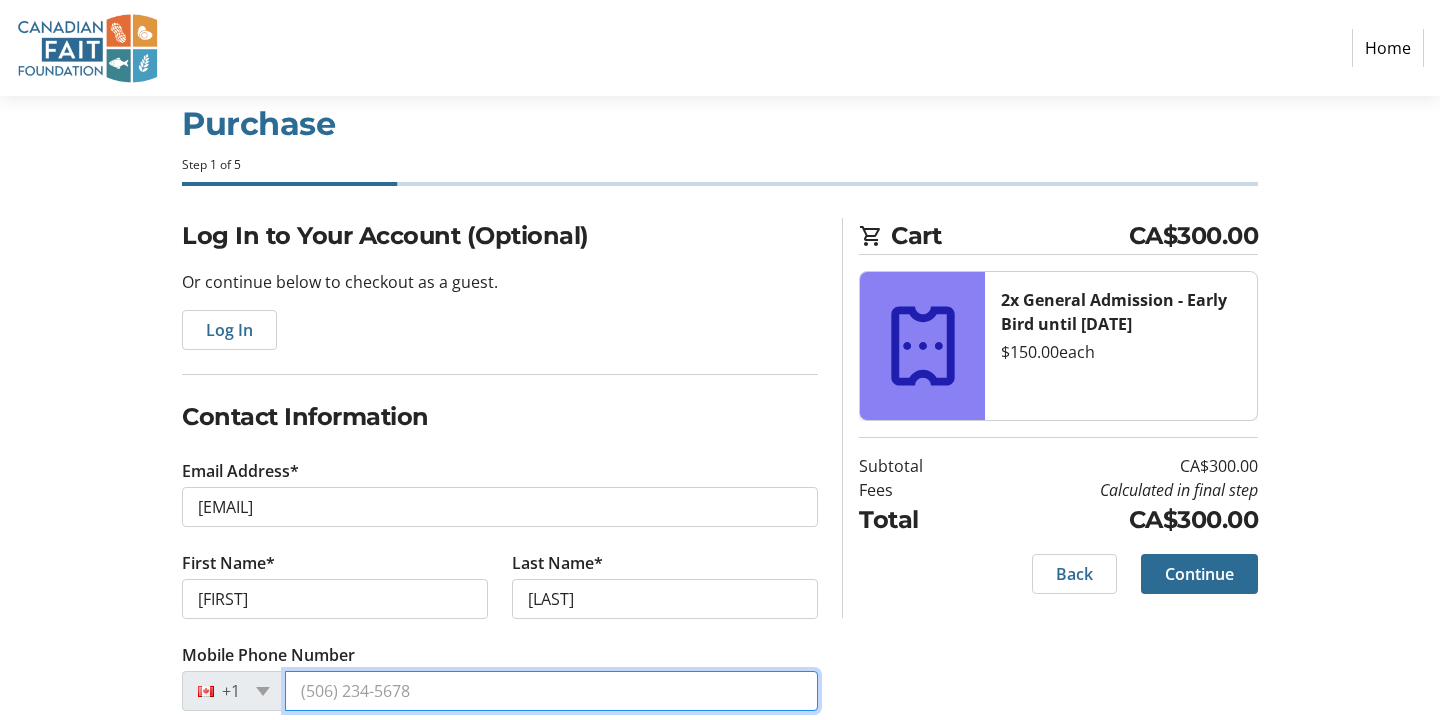 type on "(778) 927-9255" 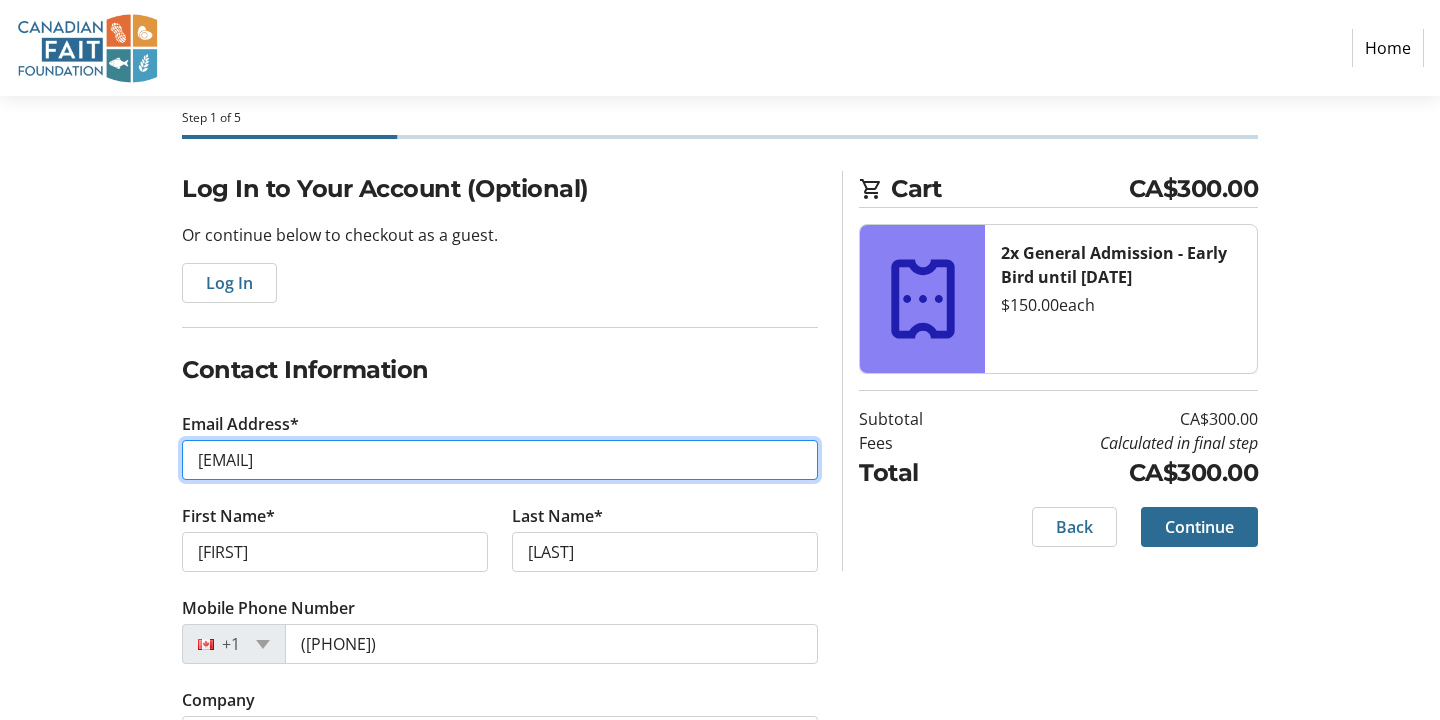 scroll, scrollTop: 87, scrollLeft: 0, axis: vertical 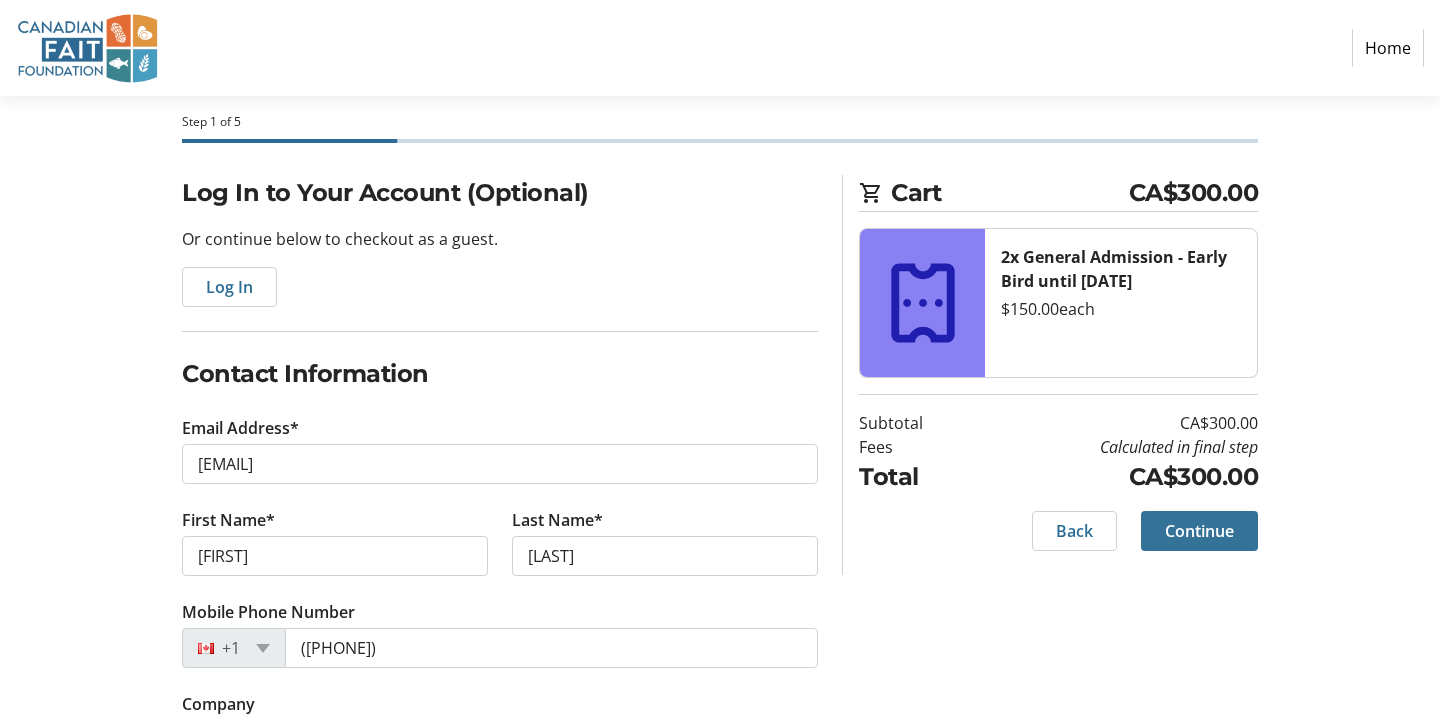 click on "Continue" 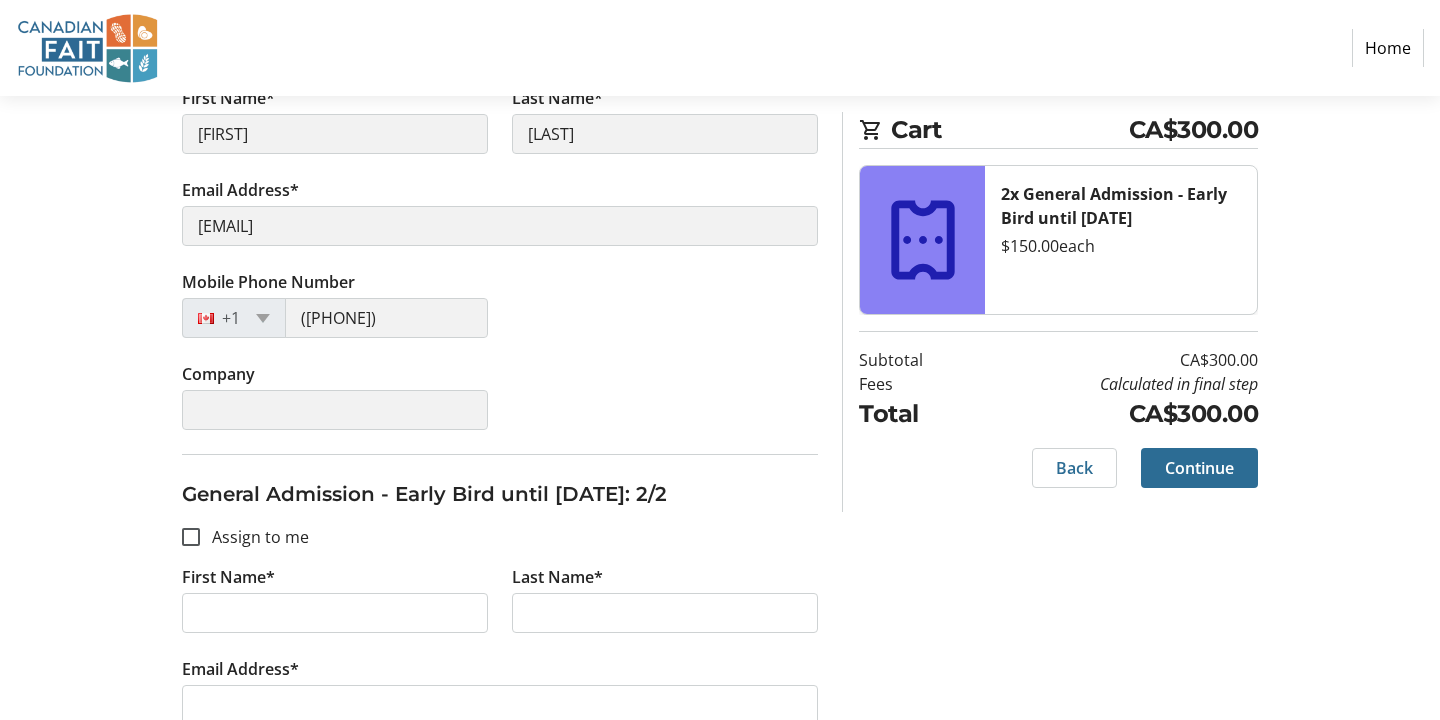 scroll, scrollTop: 478, scrollLeft: 0, axis: vertical 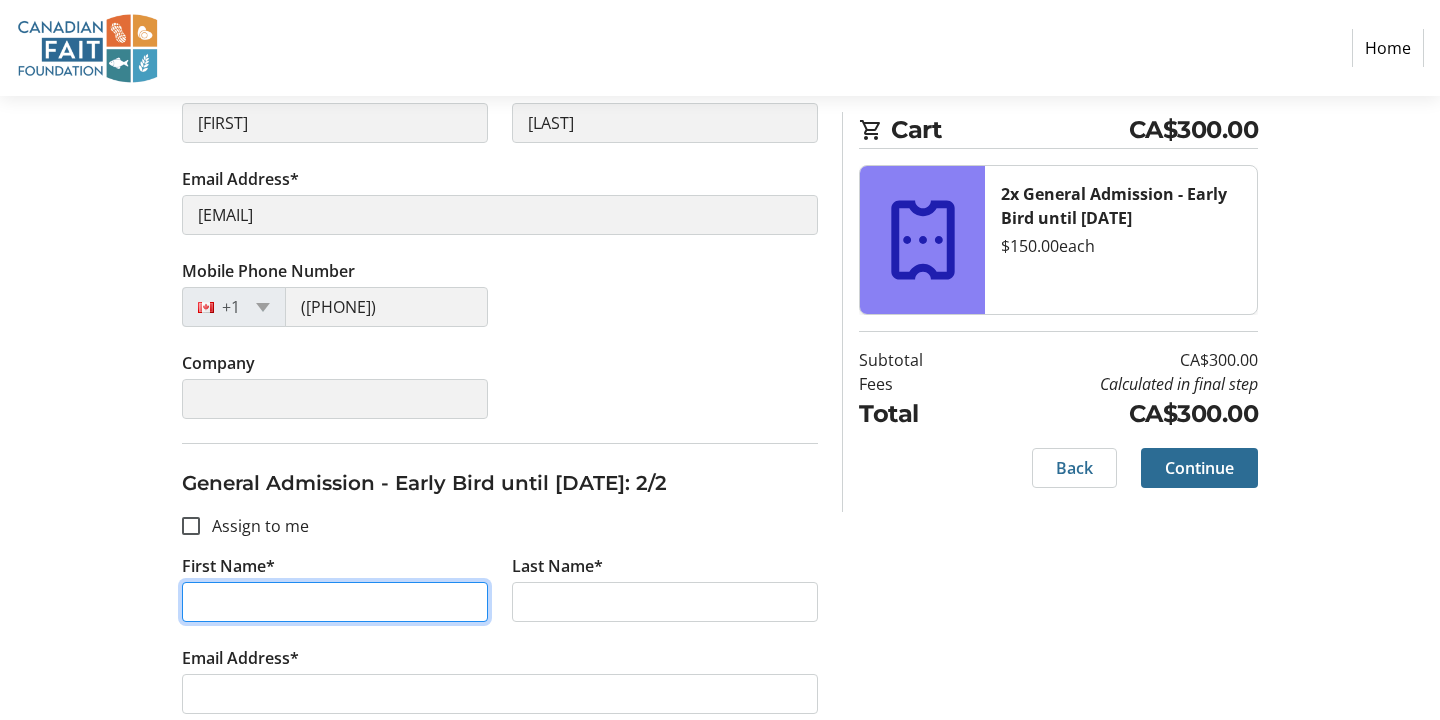 click on "First Name*" at bounding box center [335, 602] 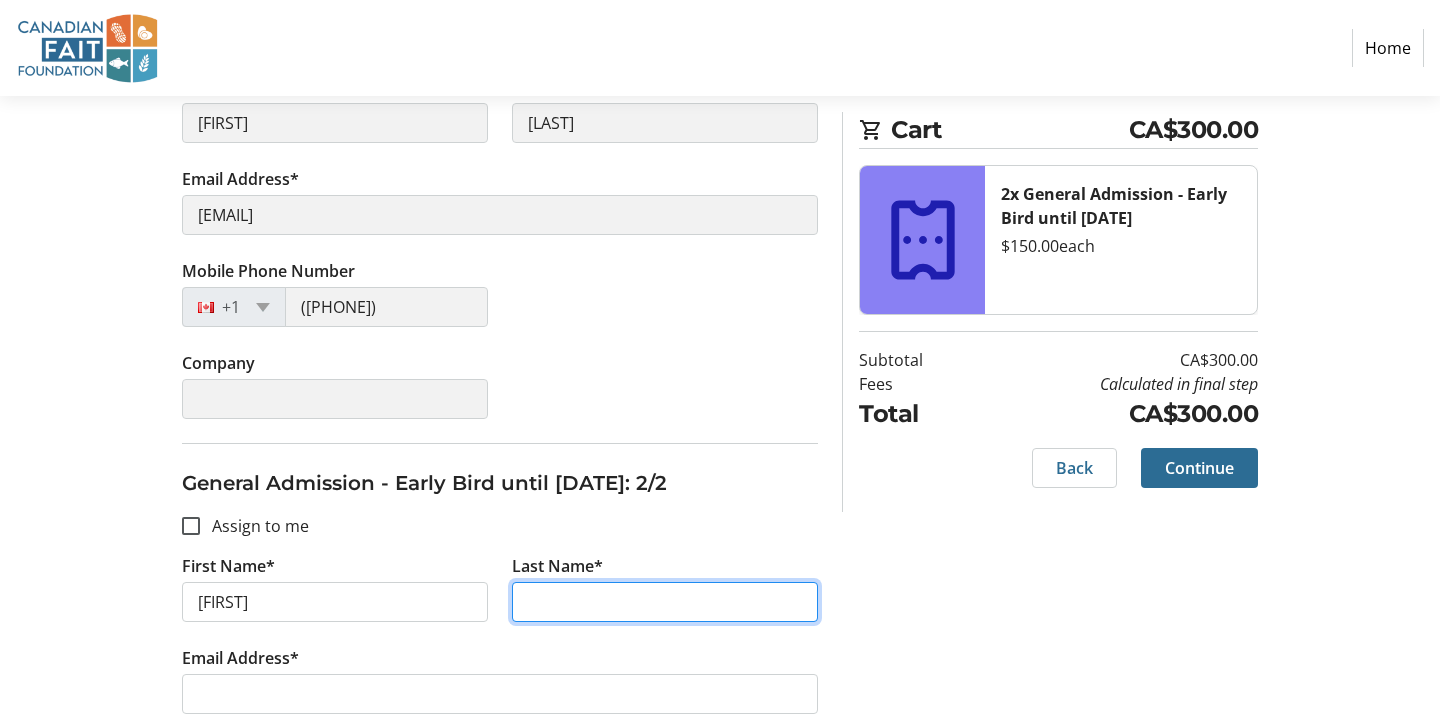 type on "Hogervorst" 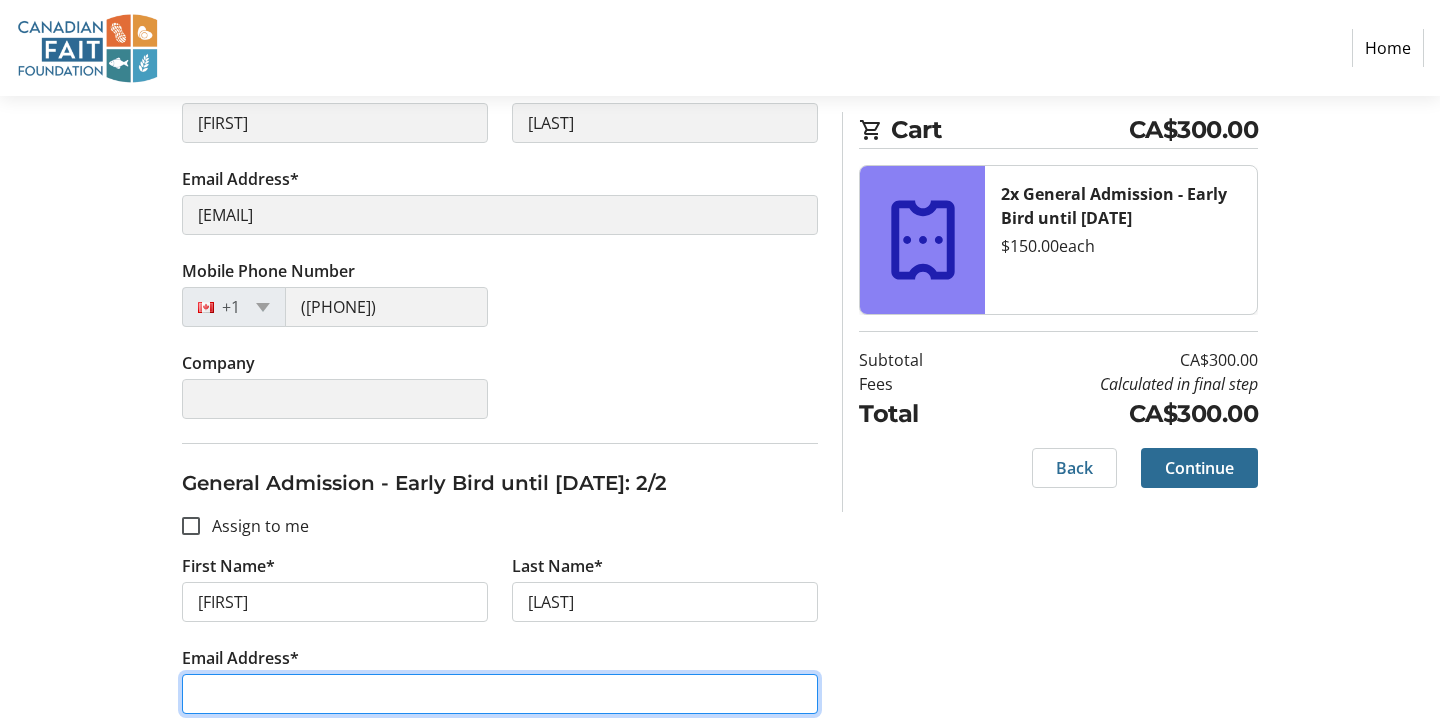 type on "jeffhogie@gmail.com" 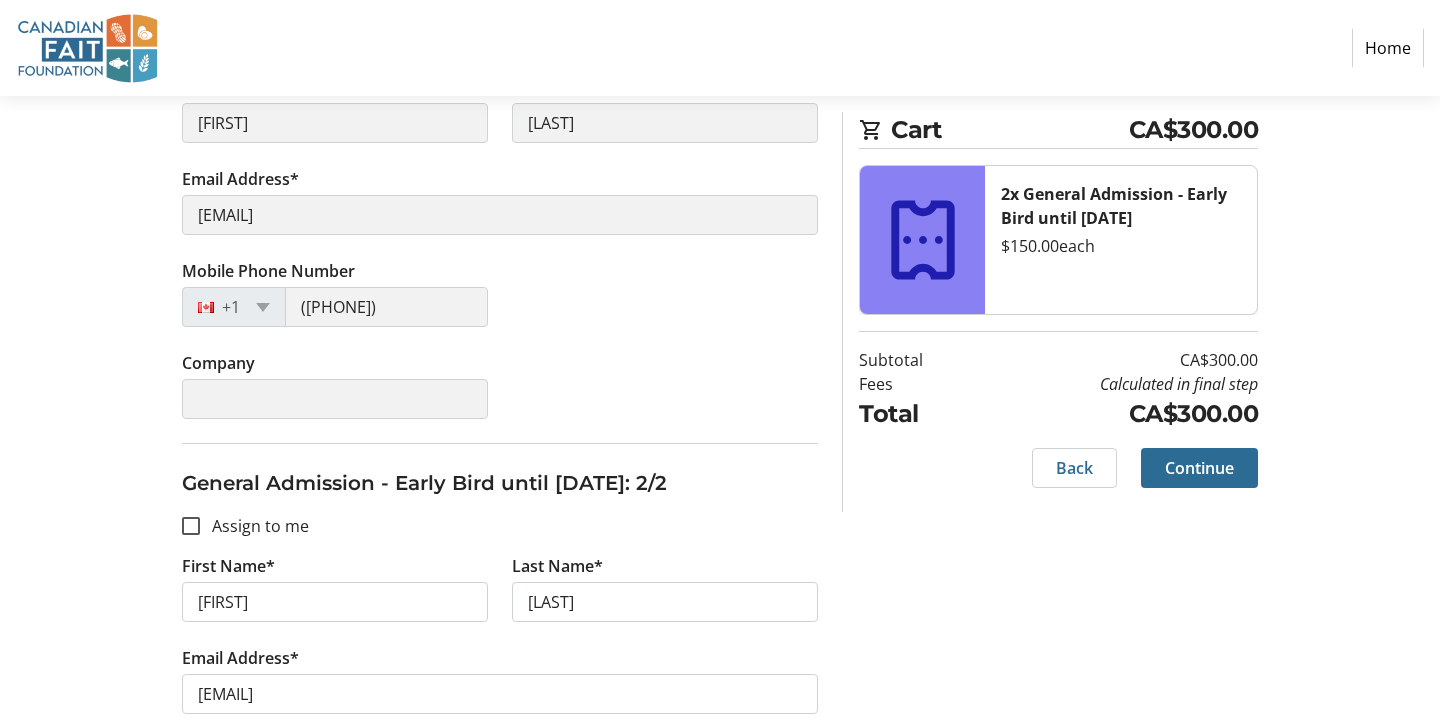 type on "(778) 866-9632" 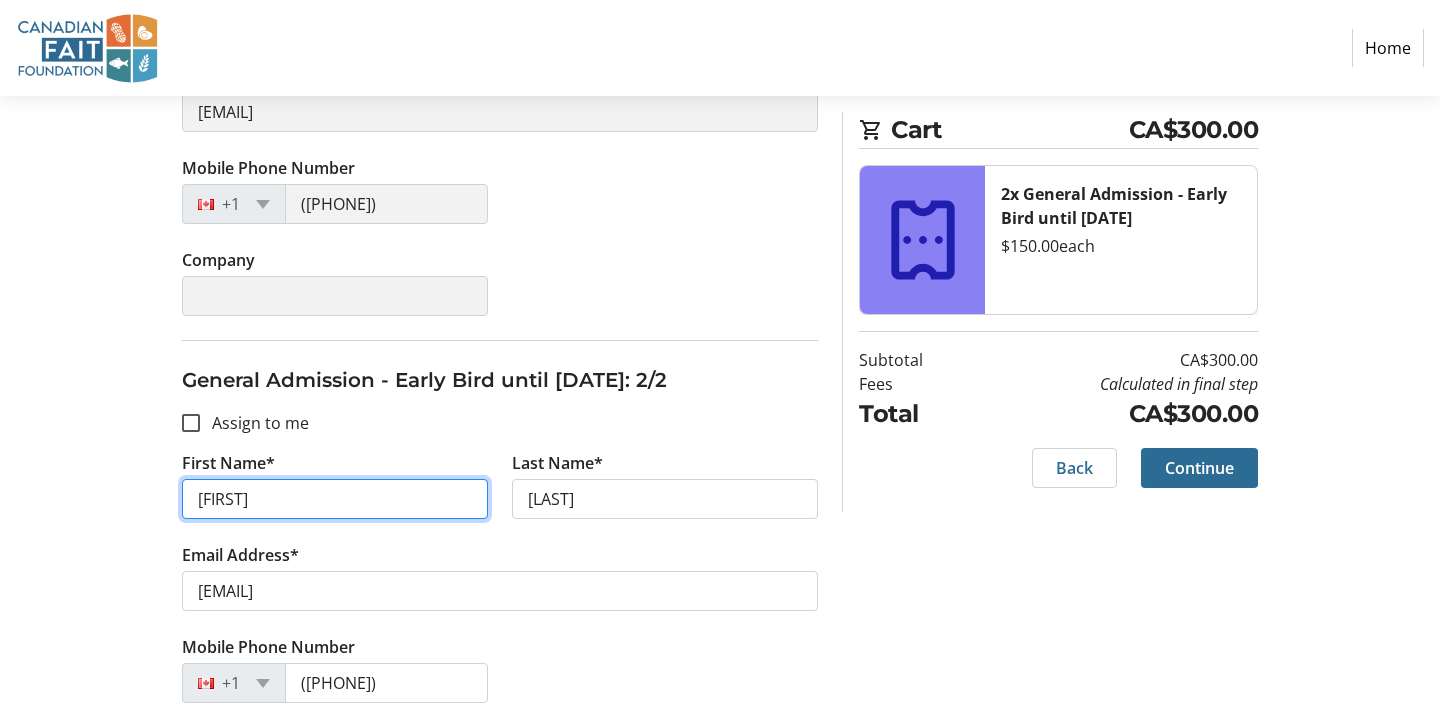 scroll, scrollTop: 680, scrollLeft: 0, axis: vertical 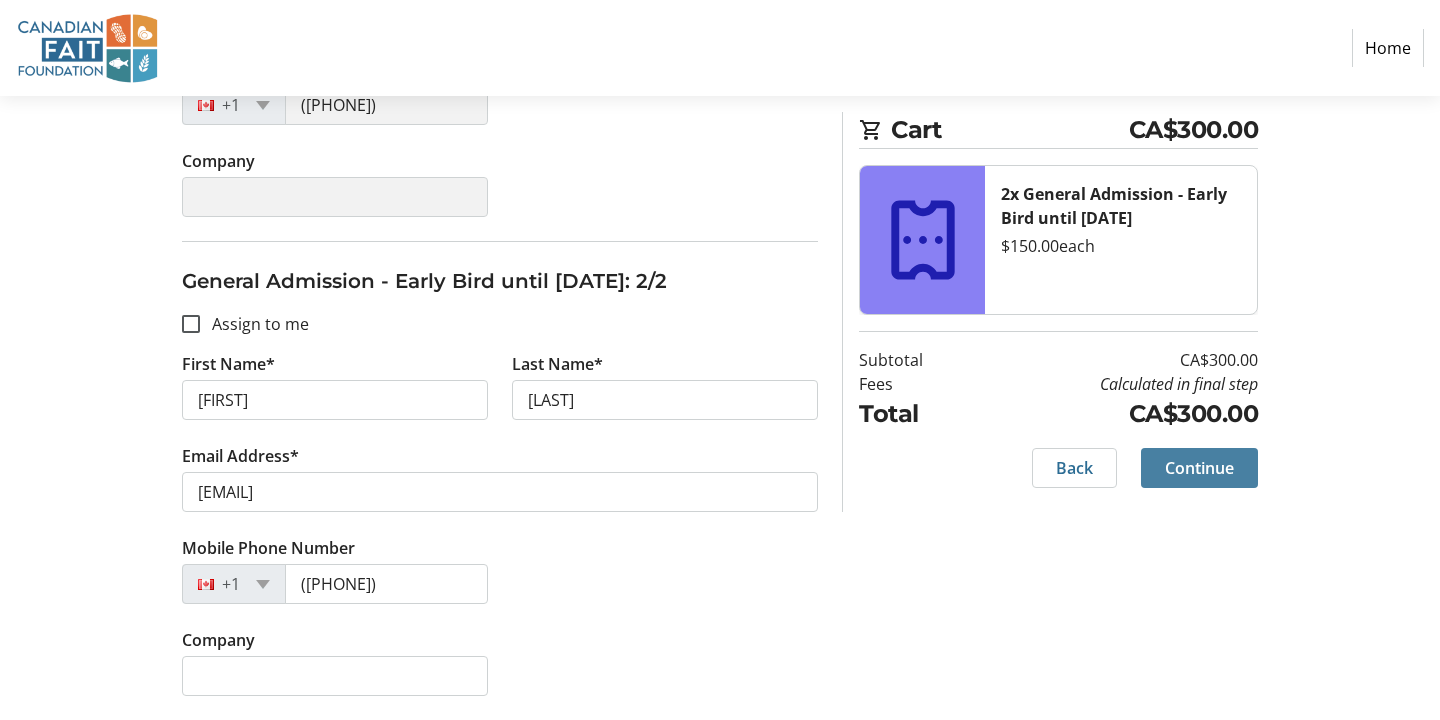 click on "Continue" 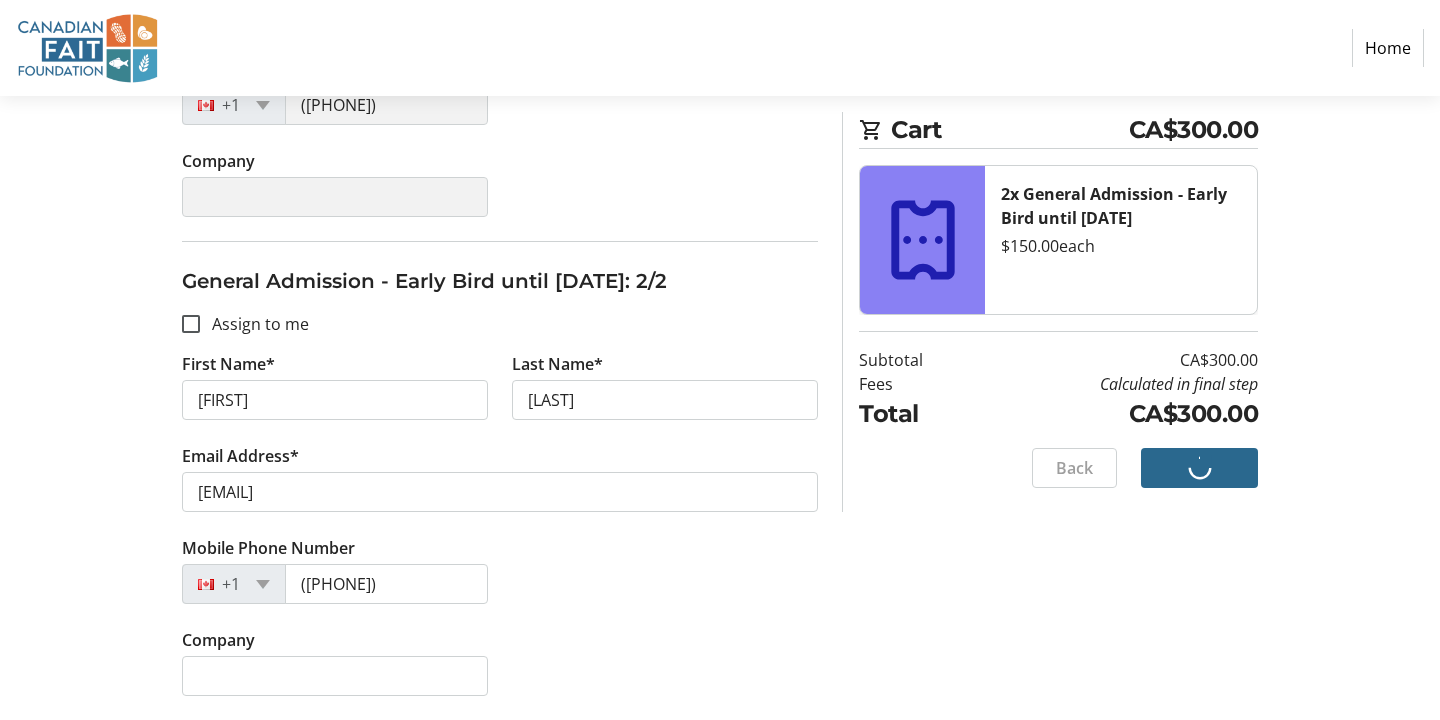 scroll, scrollTop: 0, scrollLeft: 0, axis: both 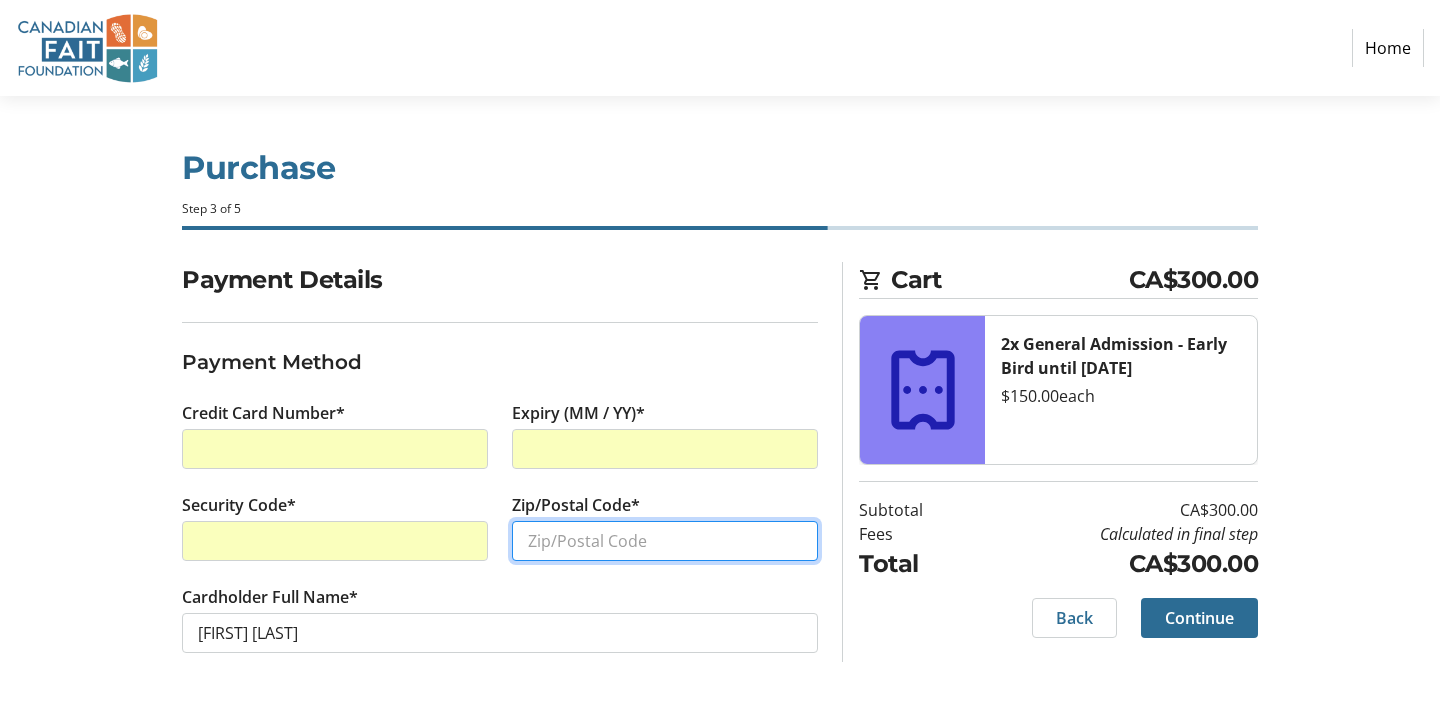click on "Zip/Postal Code*" at bounding box center [665, 541] 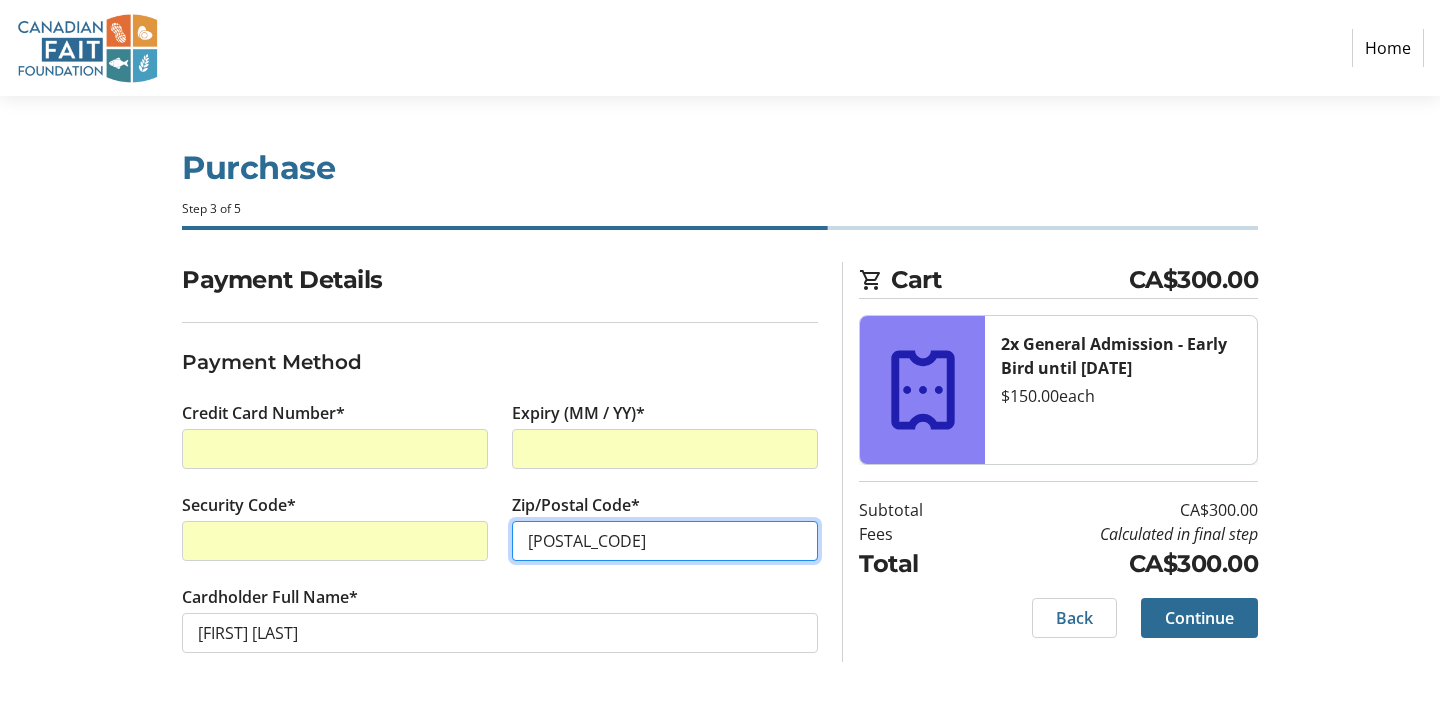 type on "V7J3H6" 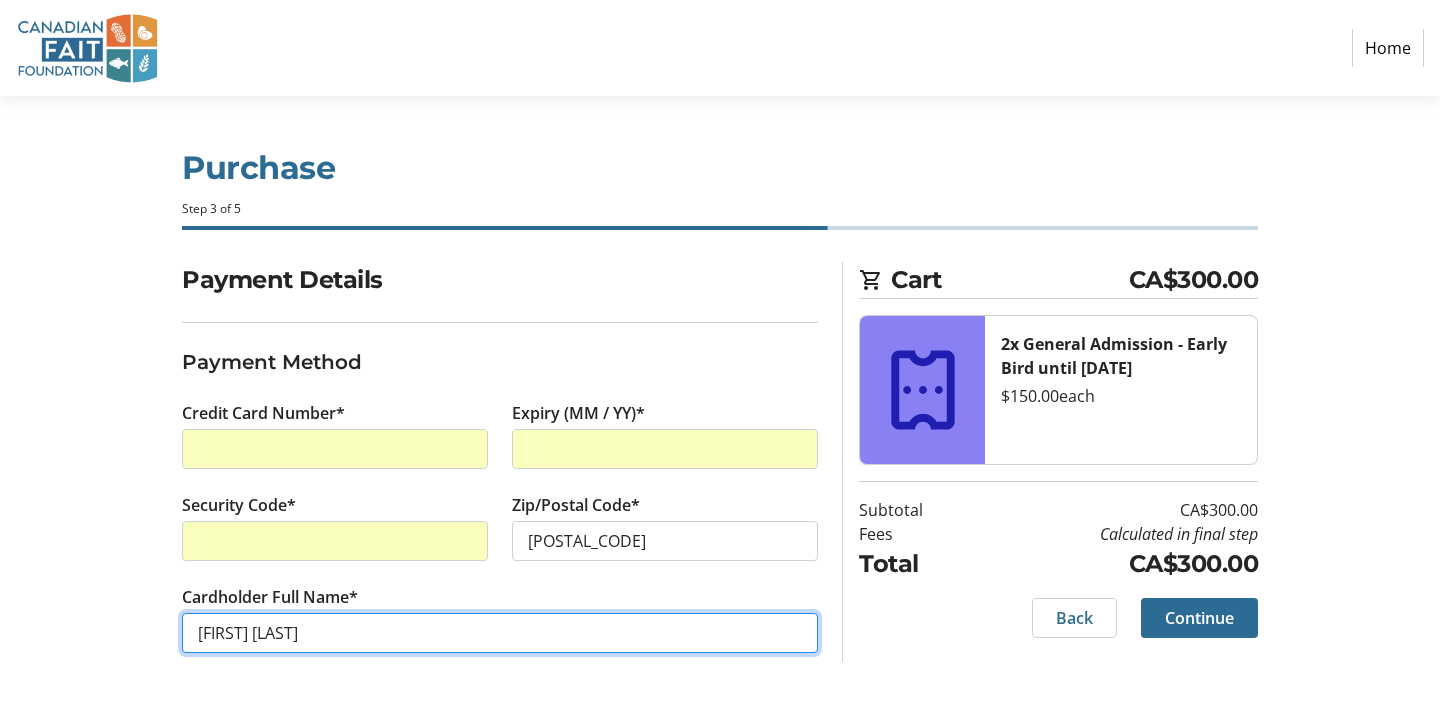 click on "Lianne Soller" at bounding box center (500, 633) 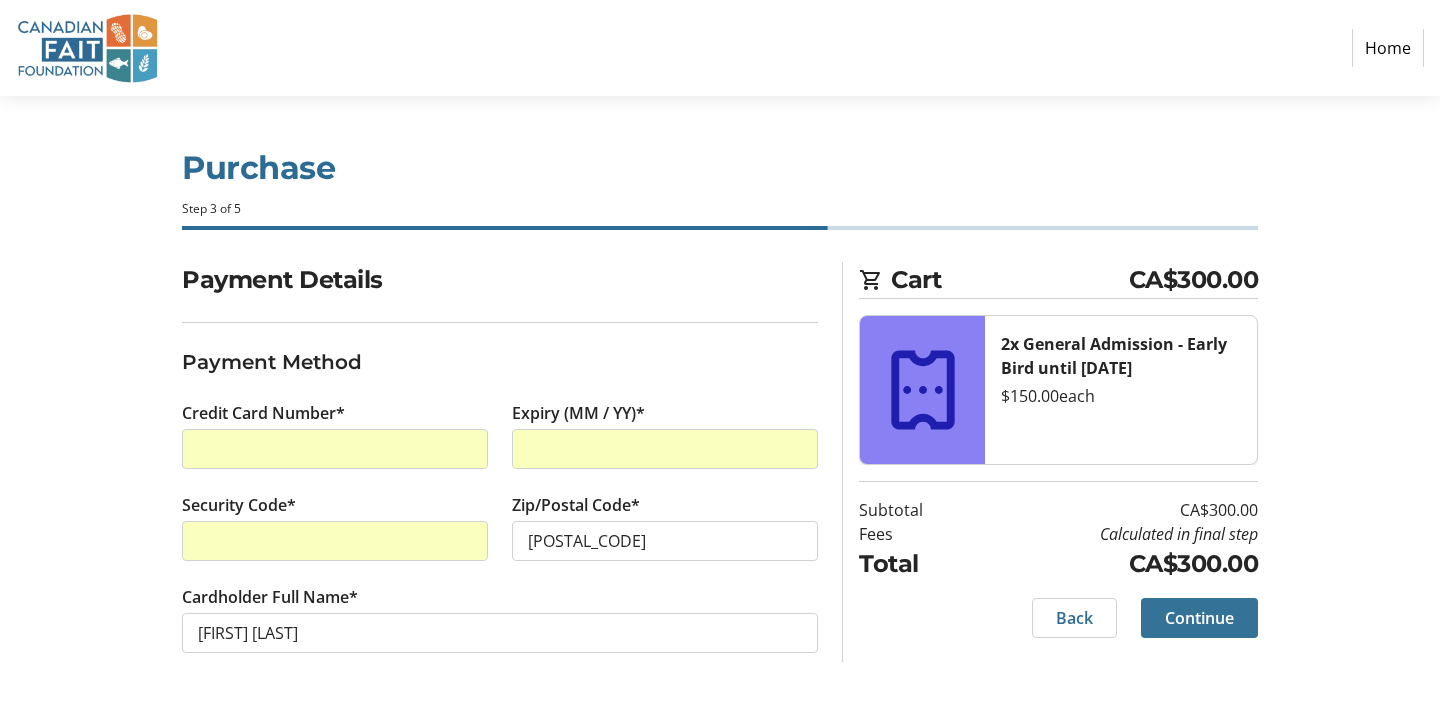 click on "Continue" 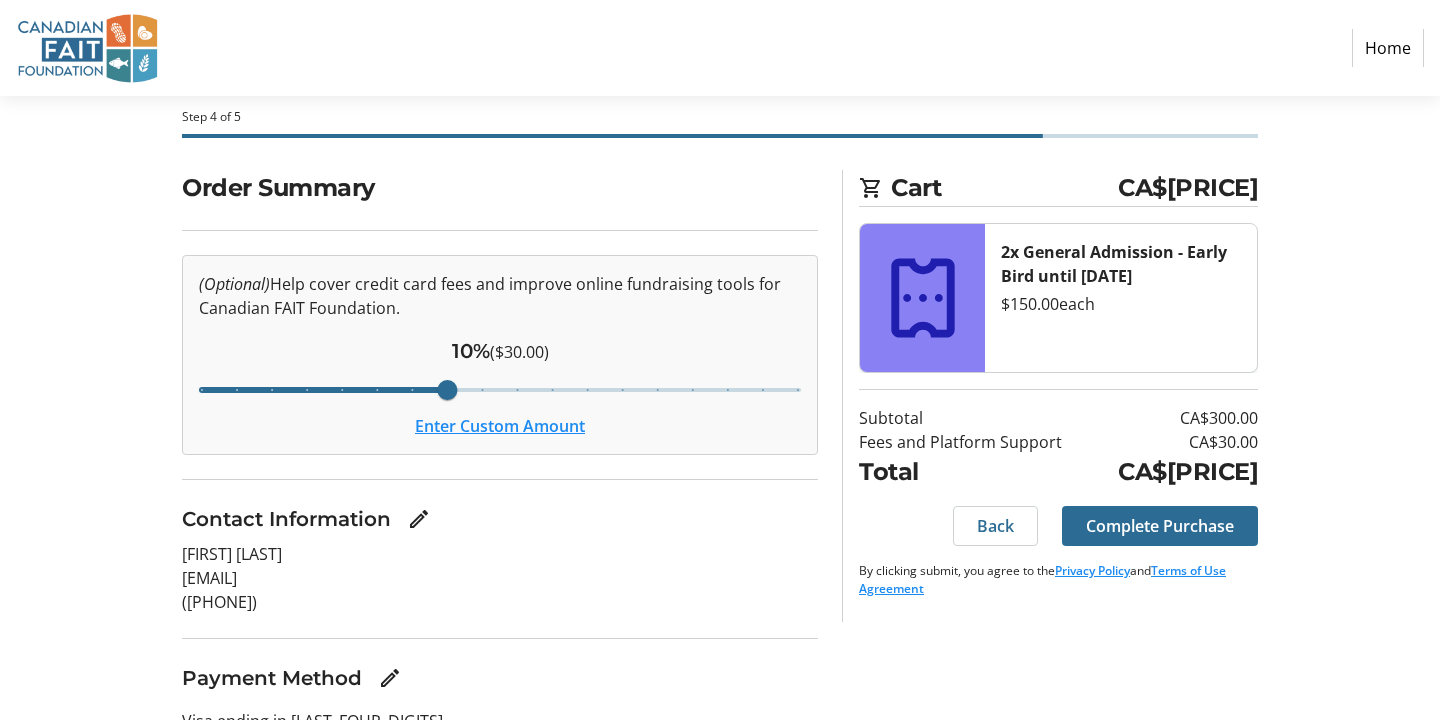 scroll, scrollTop: 93, scrollLeft: 0, axis: vertical 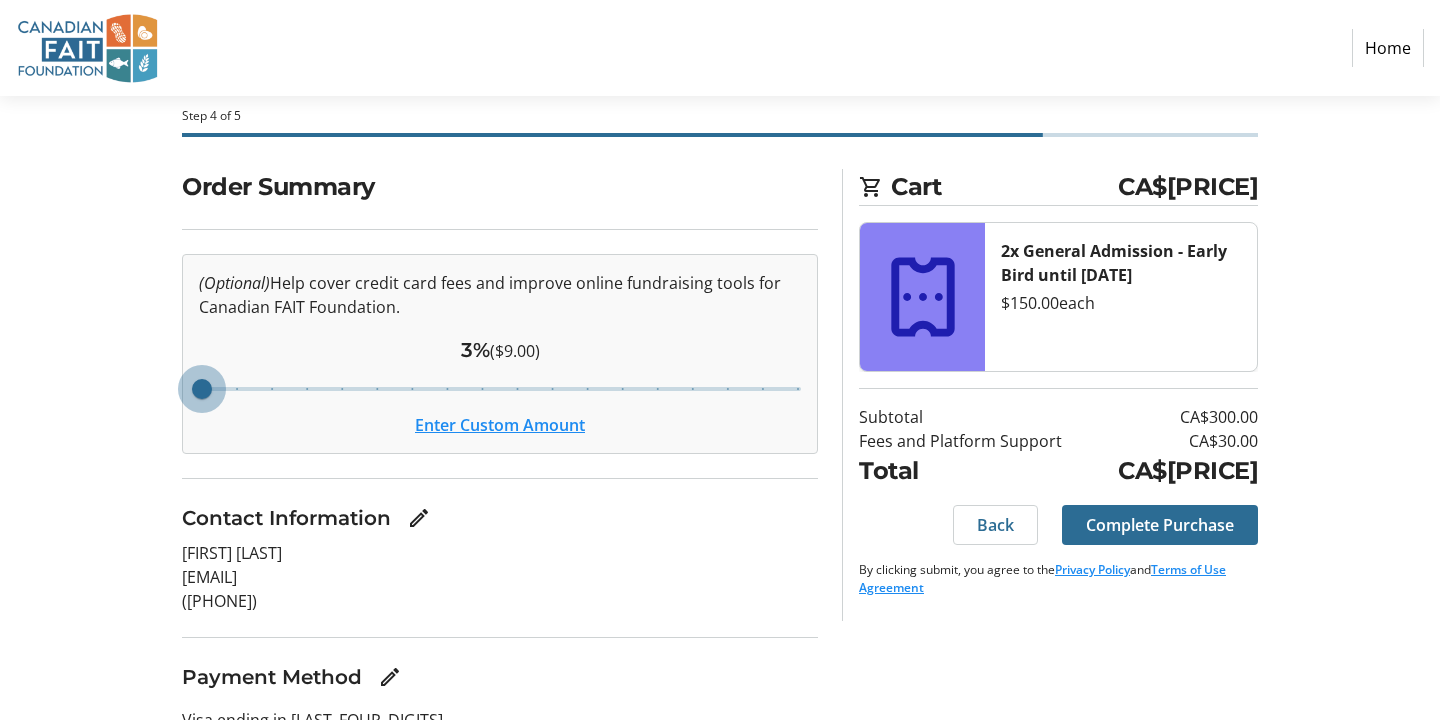 drag, startPoint x: 448, startPoint y: 388, endPoint x: 183, endPoint y: 369, distance: 265.68027 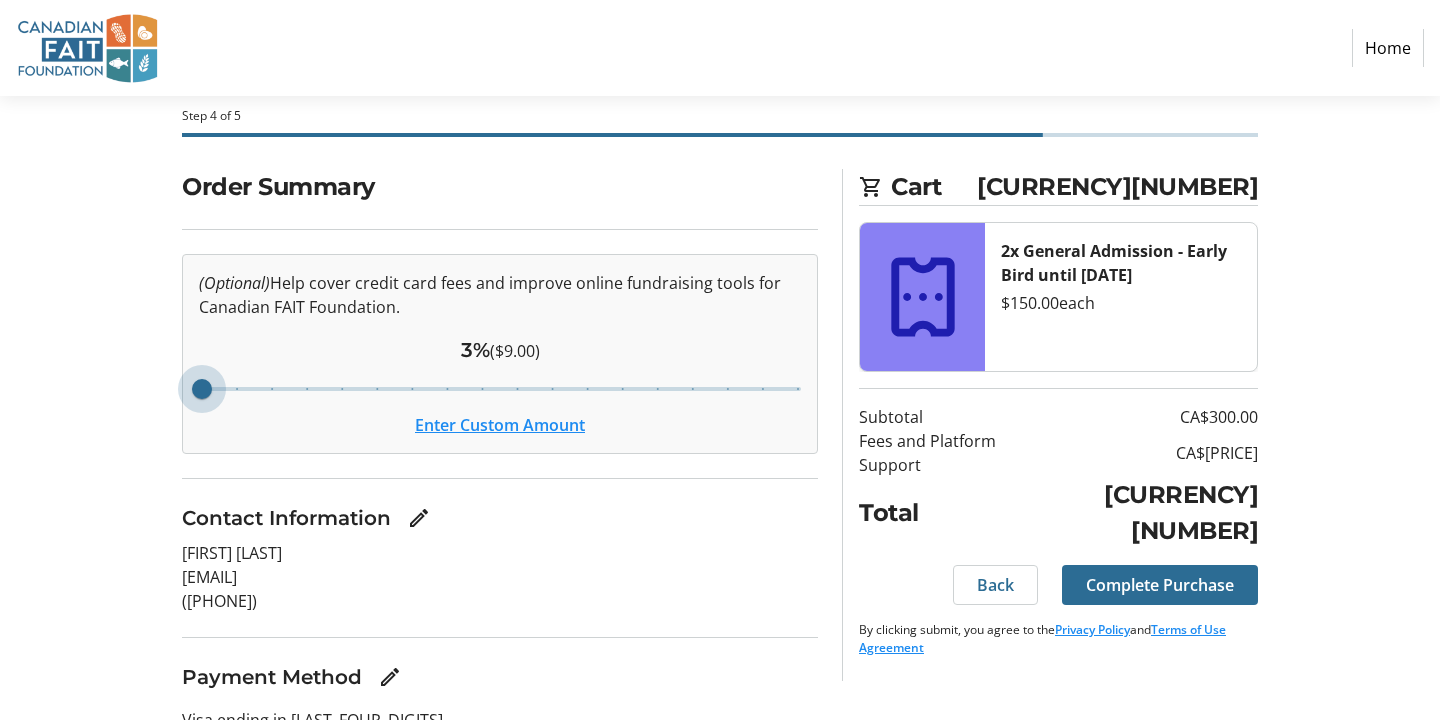 click on "3%  ($9.00)" 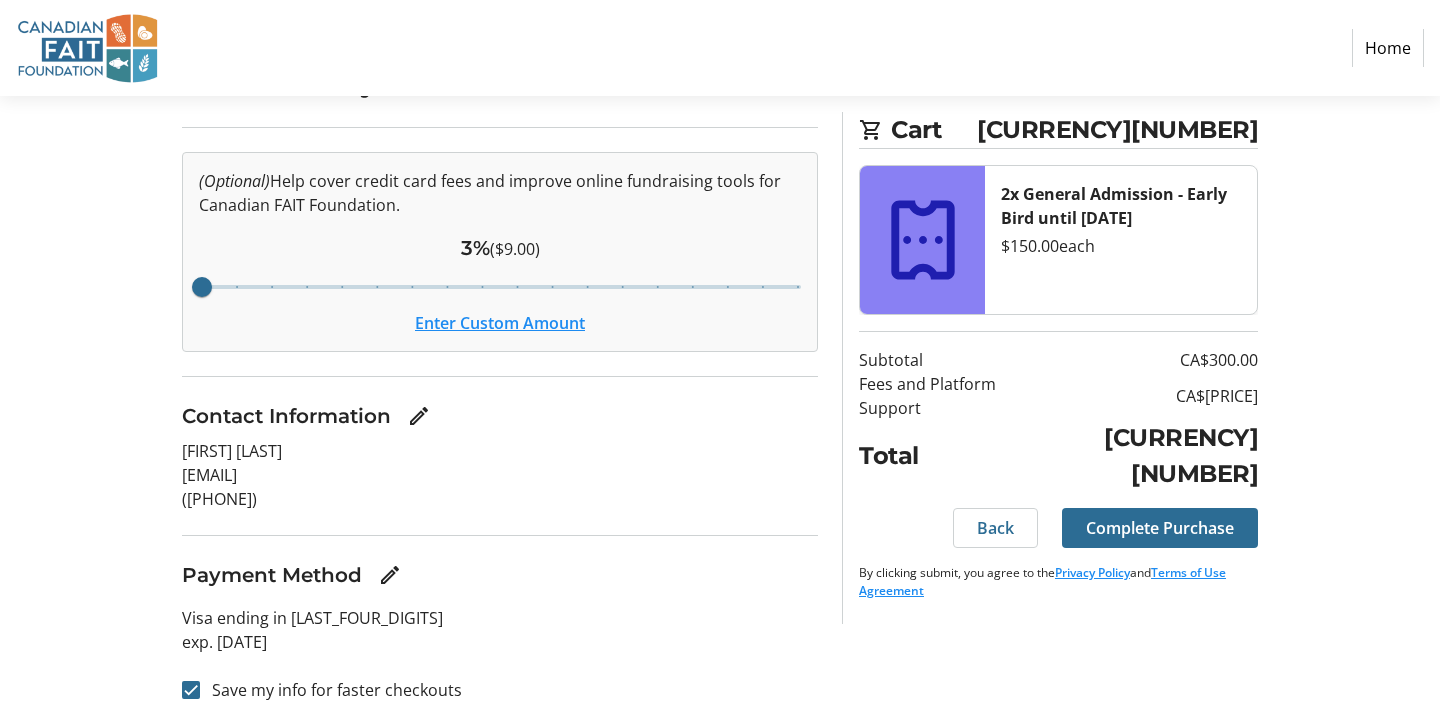 scroll, scrollTop: 199, scrollLeft: 0, axis: vertical 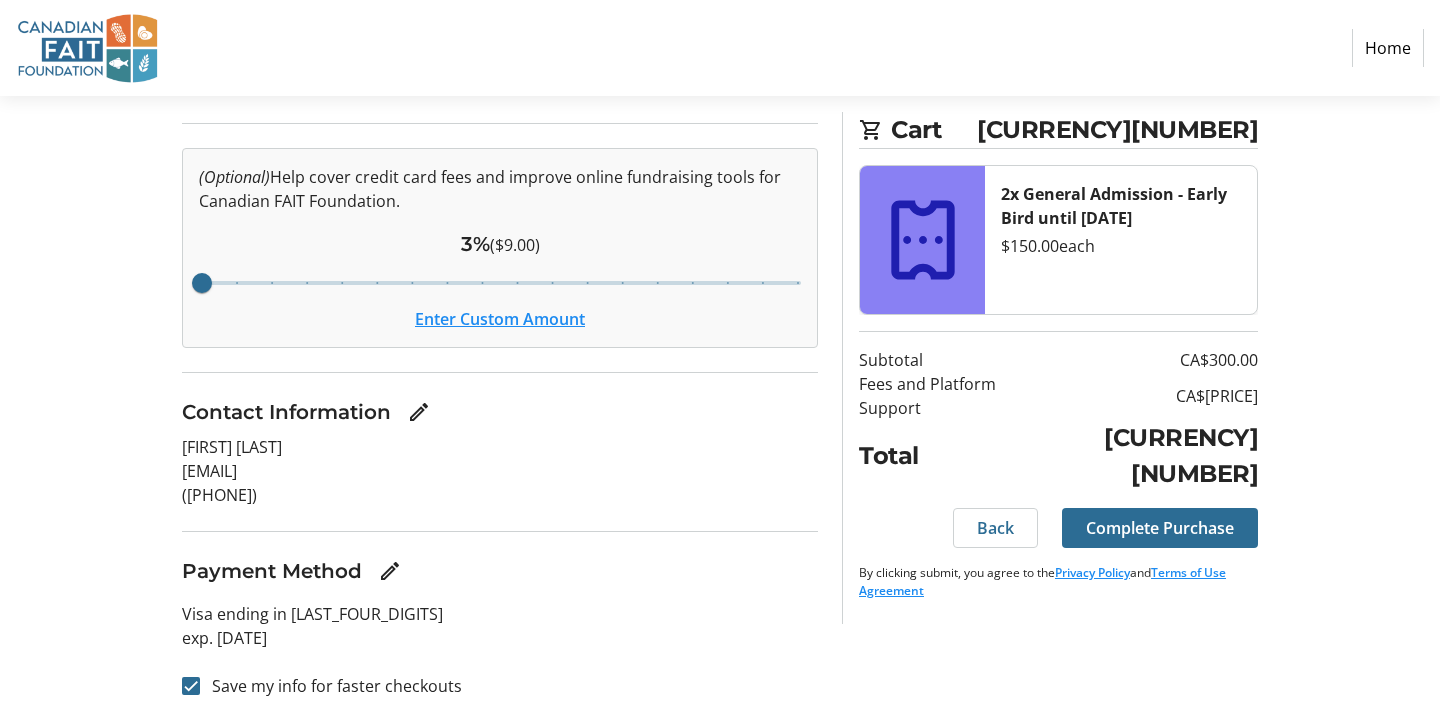 click on "Enter Custom Amount" 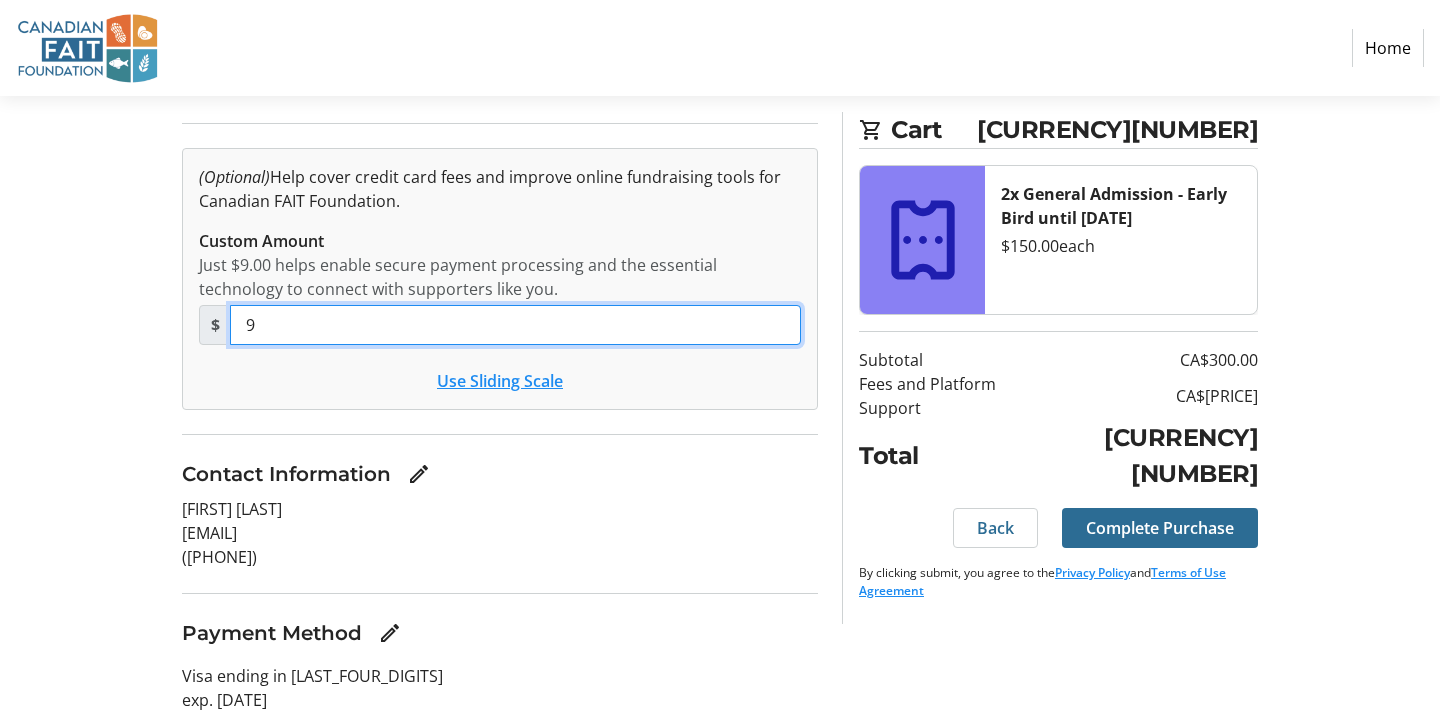 click on "9" at bounding box center (515, 325) 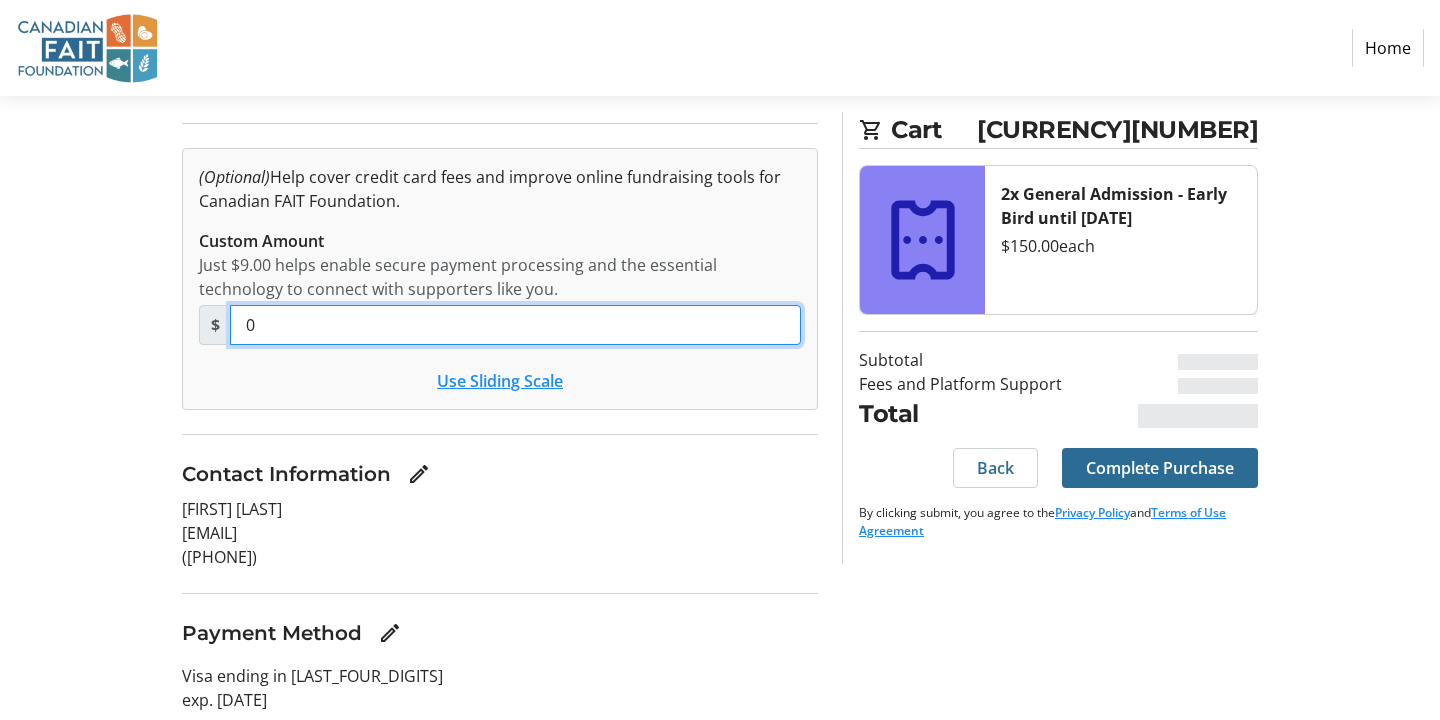 type on "0" 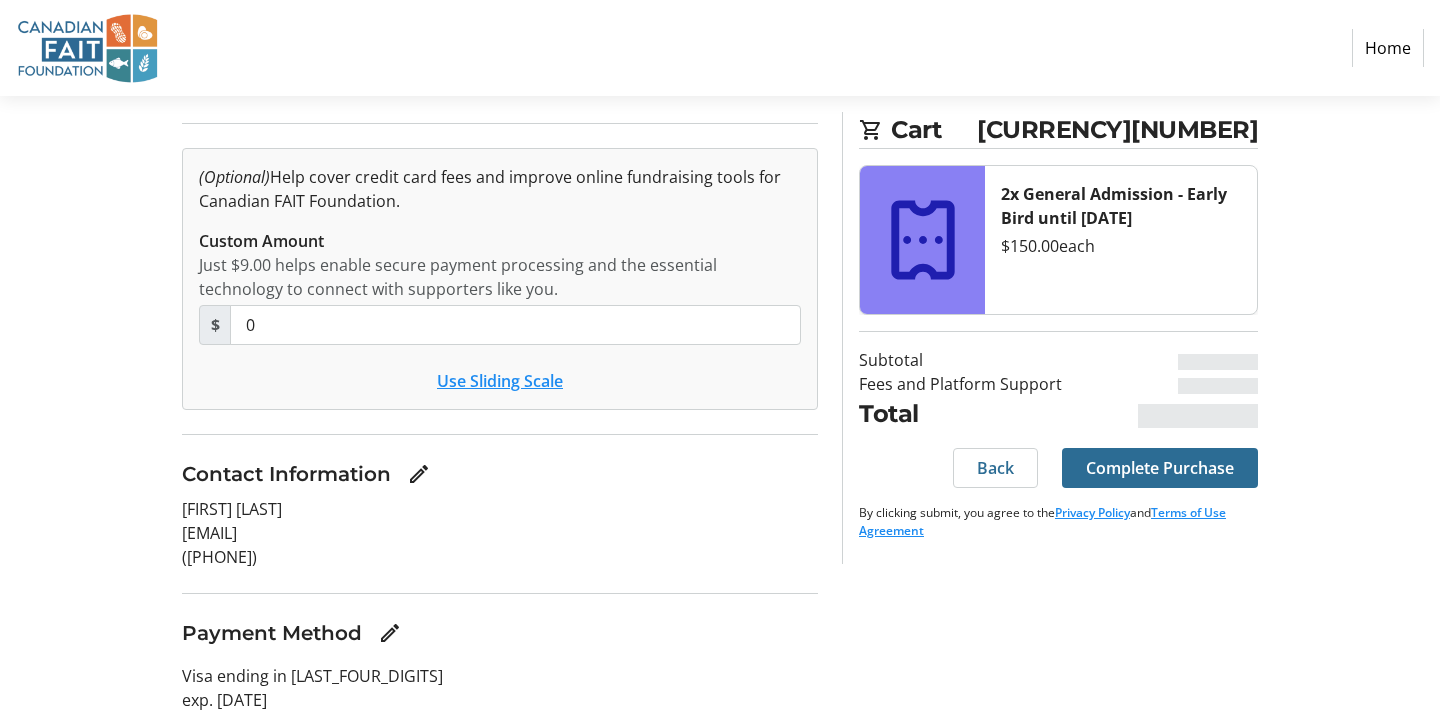 click on "Use Sliding Scale" 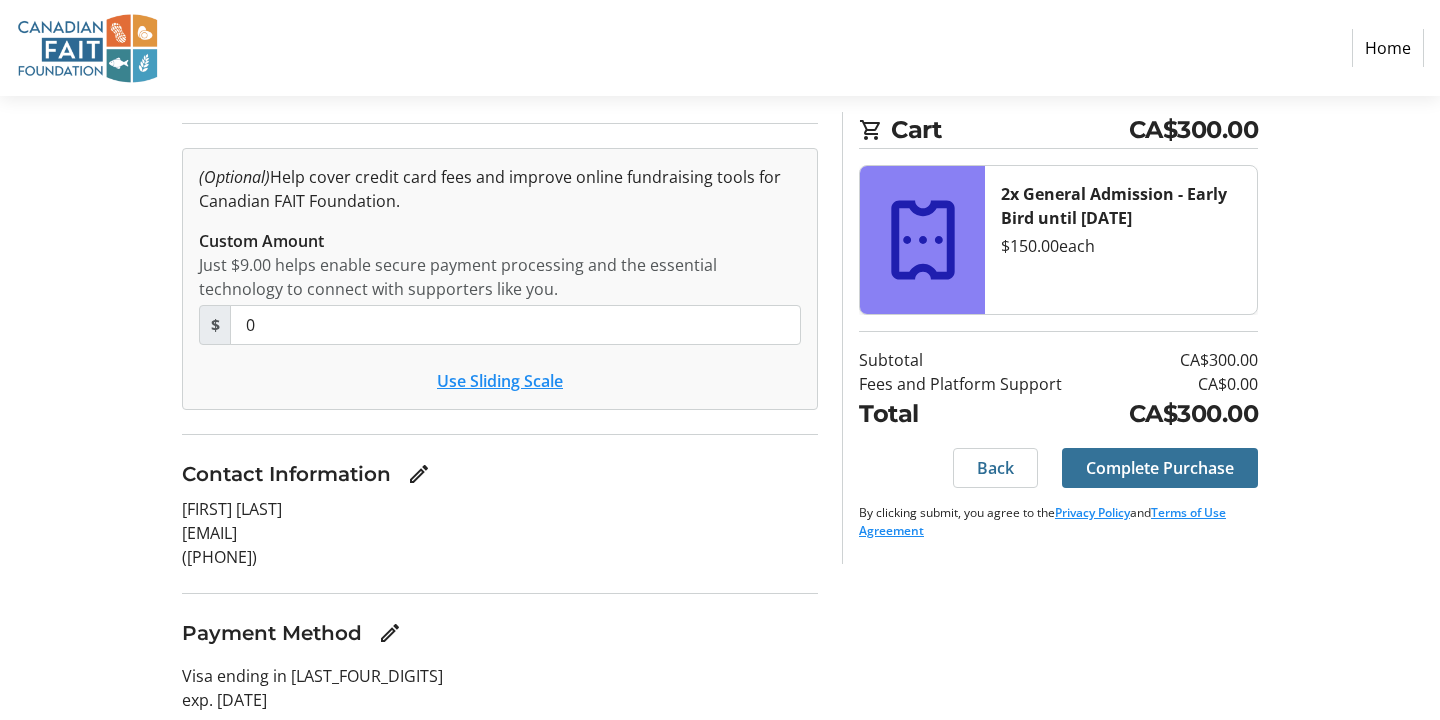 click on "Complete Purchase" 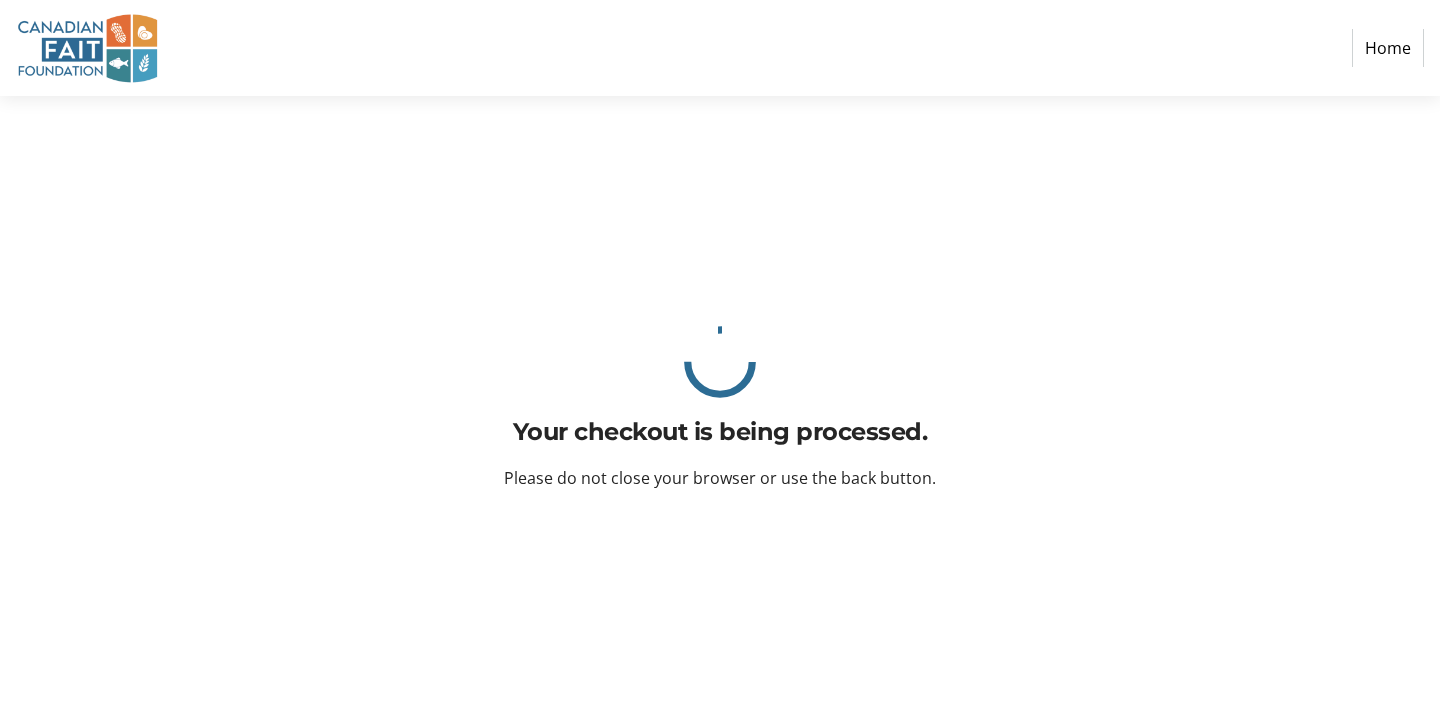 scroll, scrollTop: 0, scrollLeft: 0, axis: both 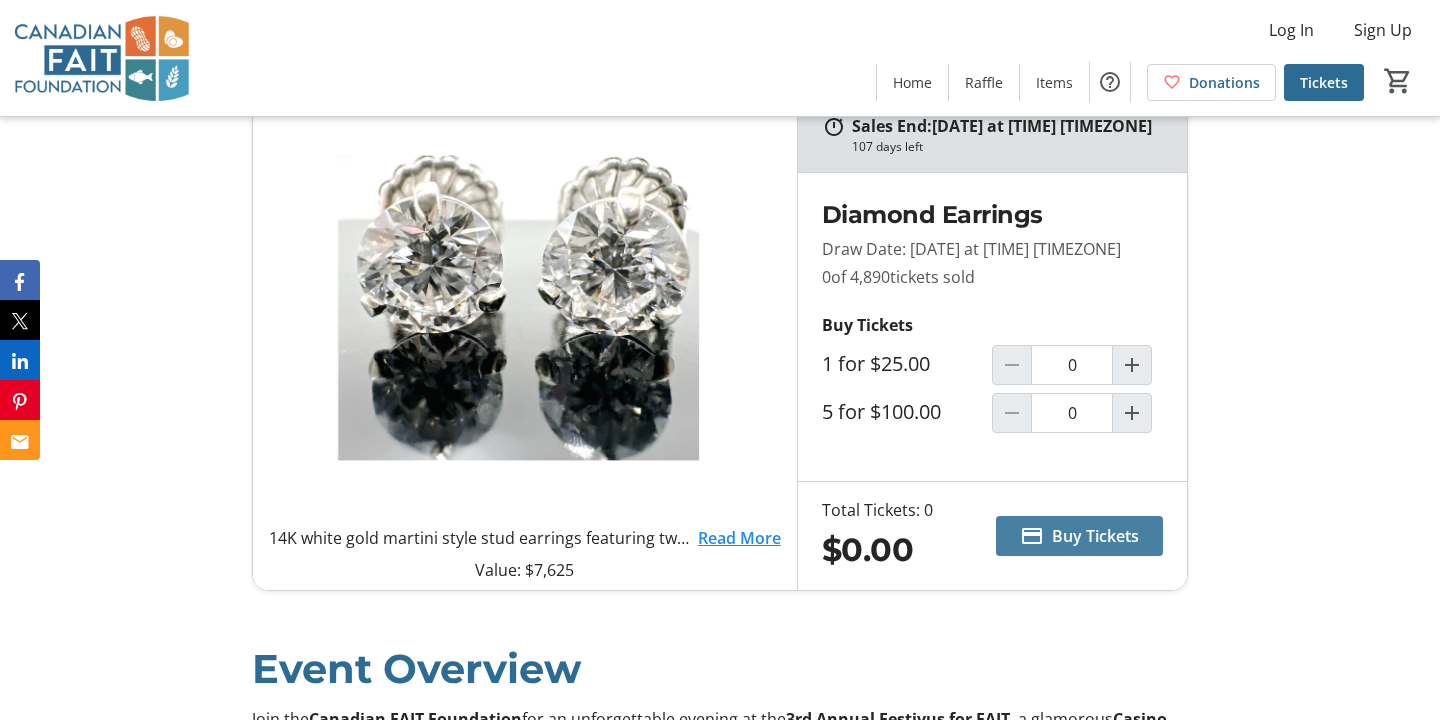 click at bounding box center (1079, 536) 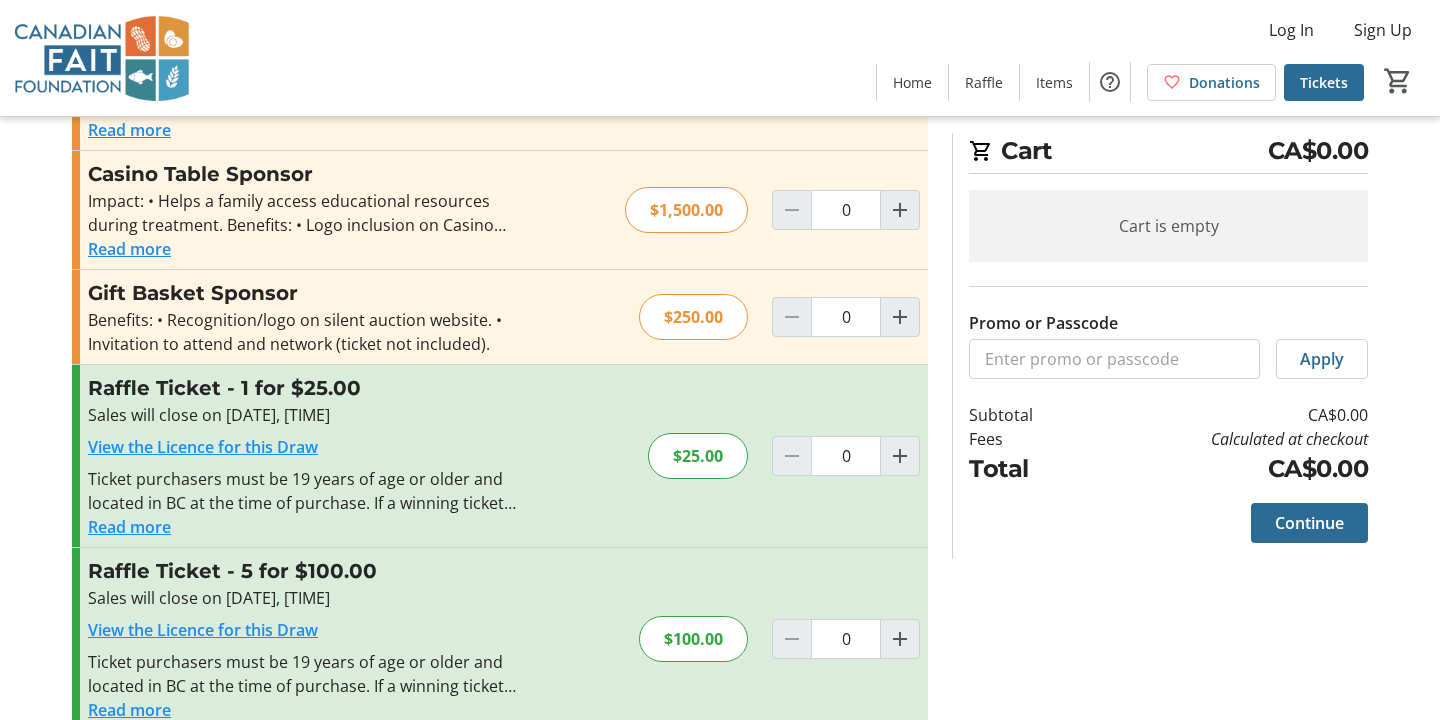 scroll, scrollTop: 912, scrollLeft: 0, axis: vertical 